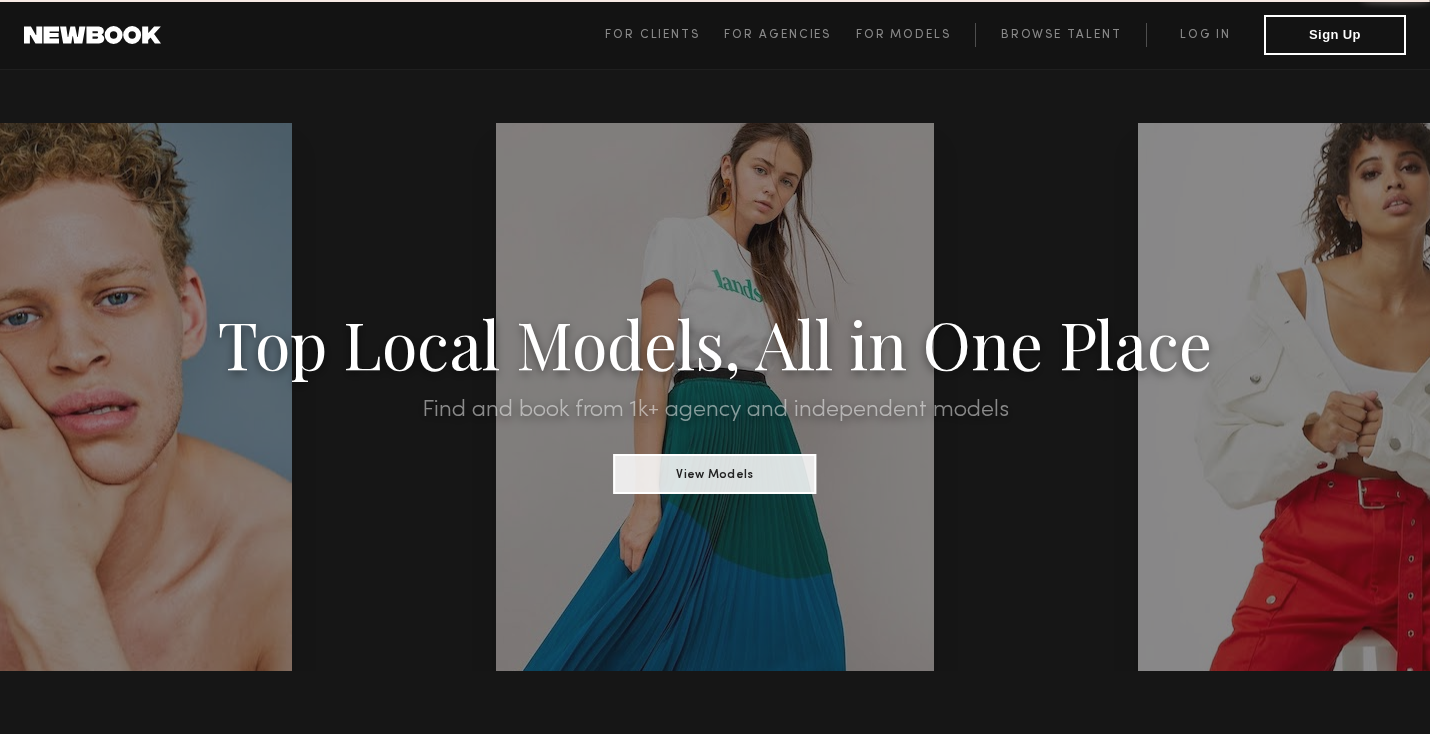 scroll, scrollTop: 0, scrollLeft: 0, axis: both 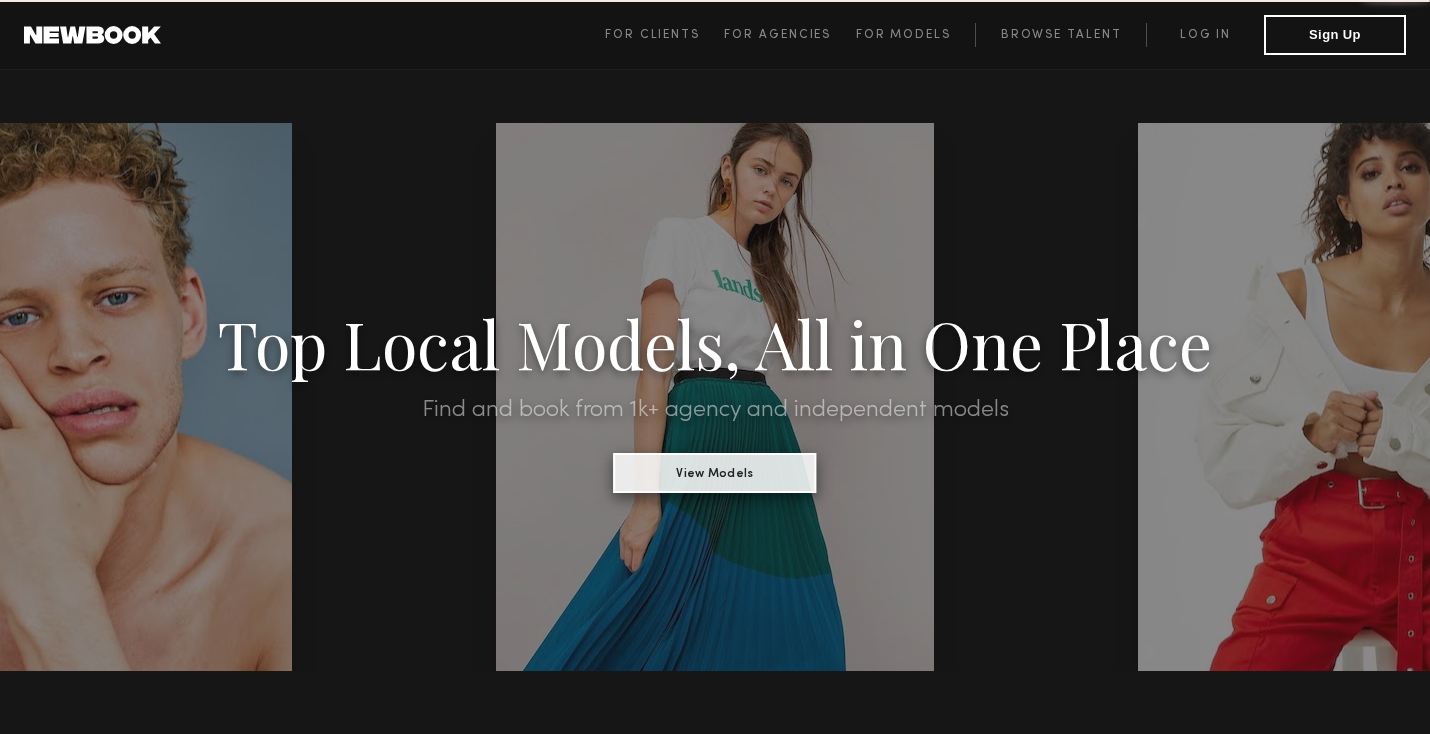 click on "View Models" 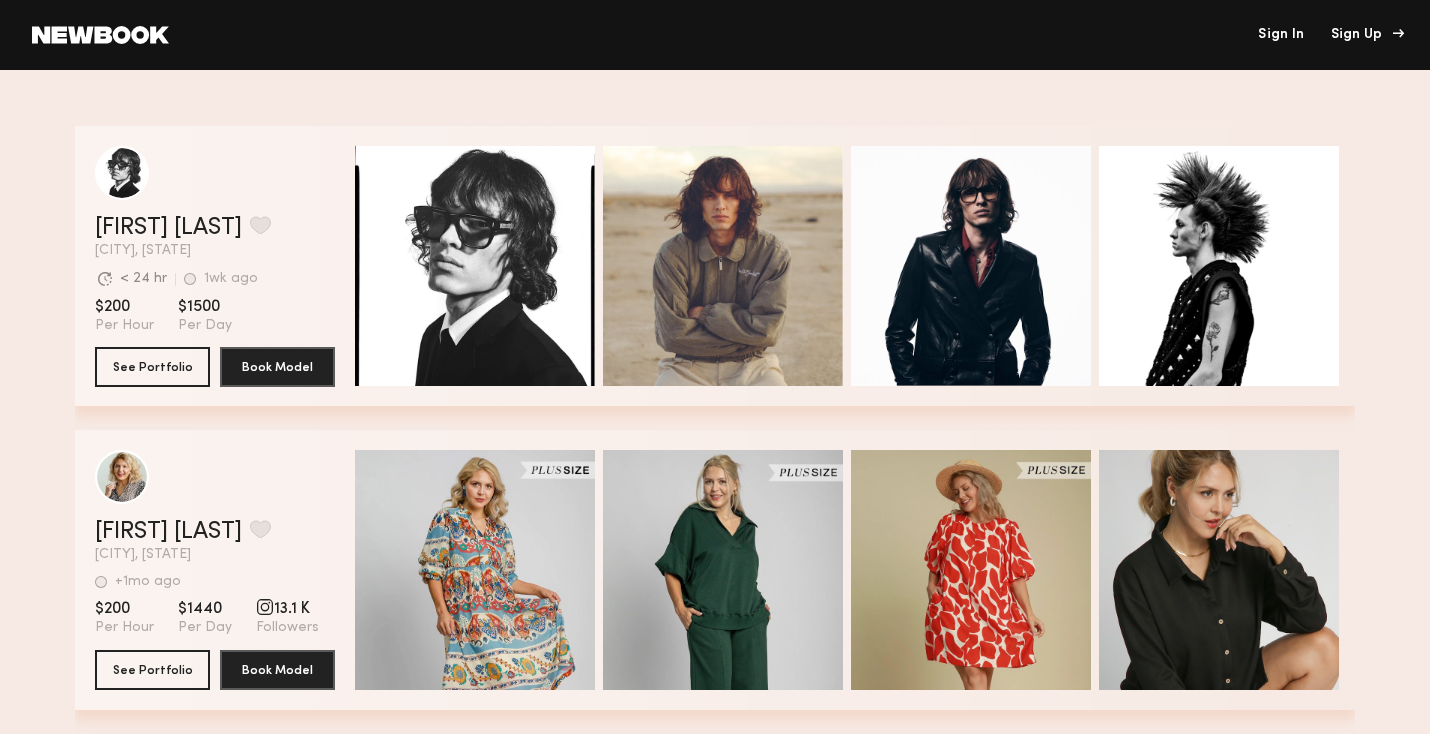 click on "Sign Up" 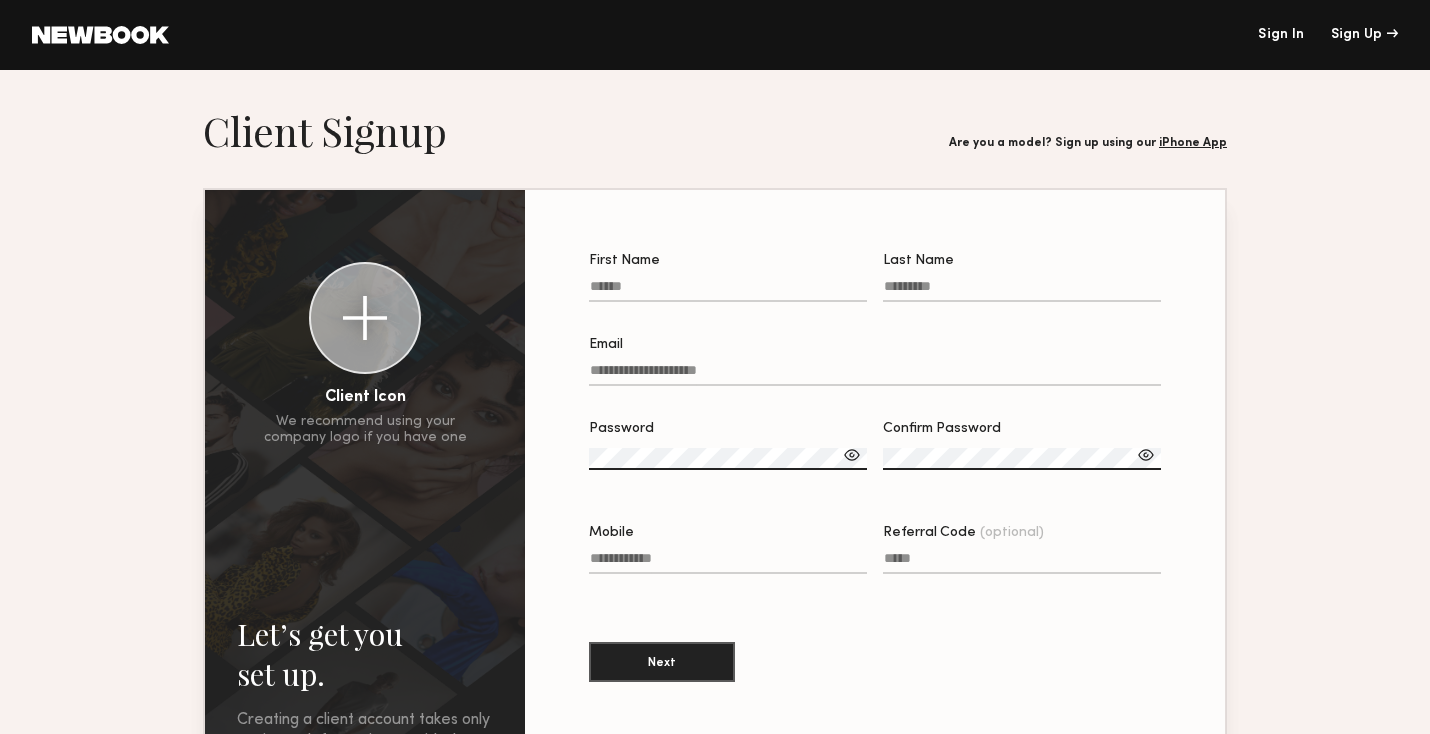 click on "First Name" 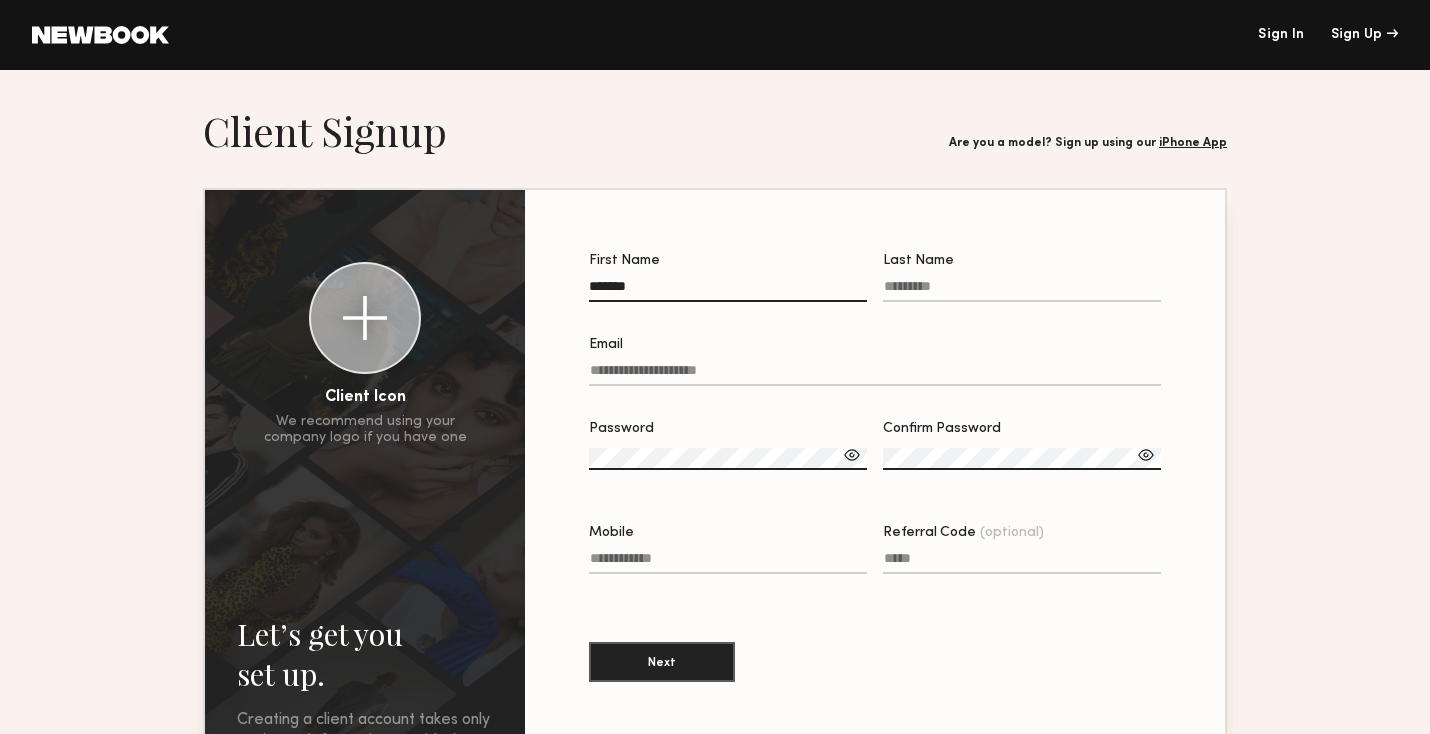 type on "*******" 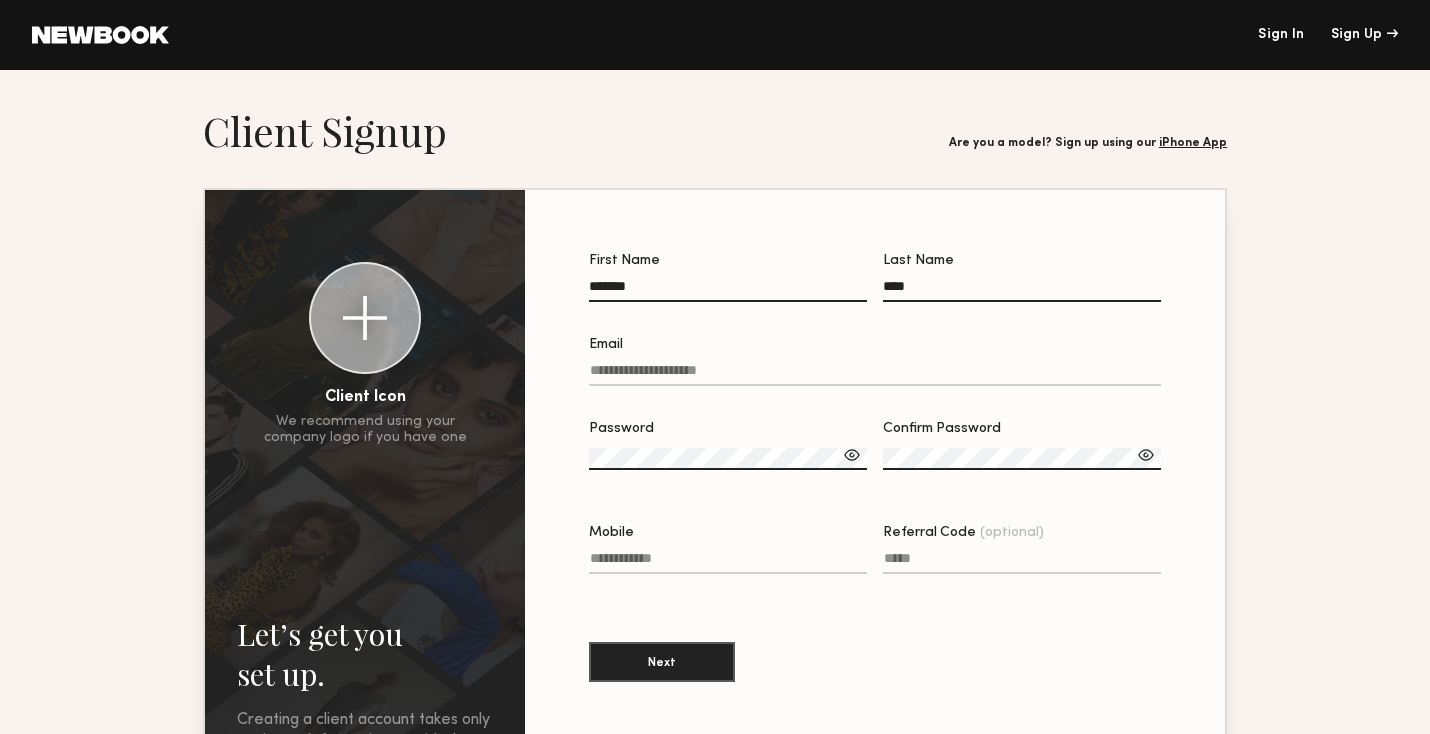 type on "****" 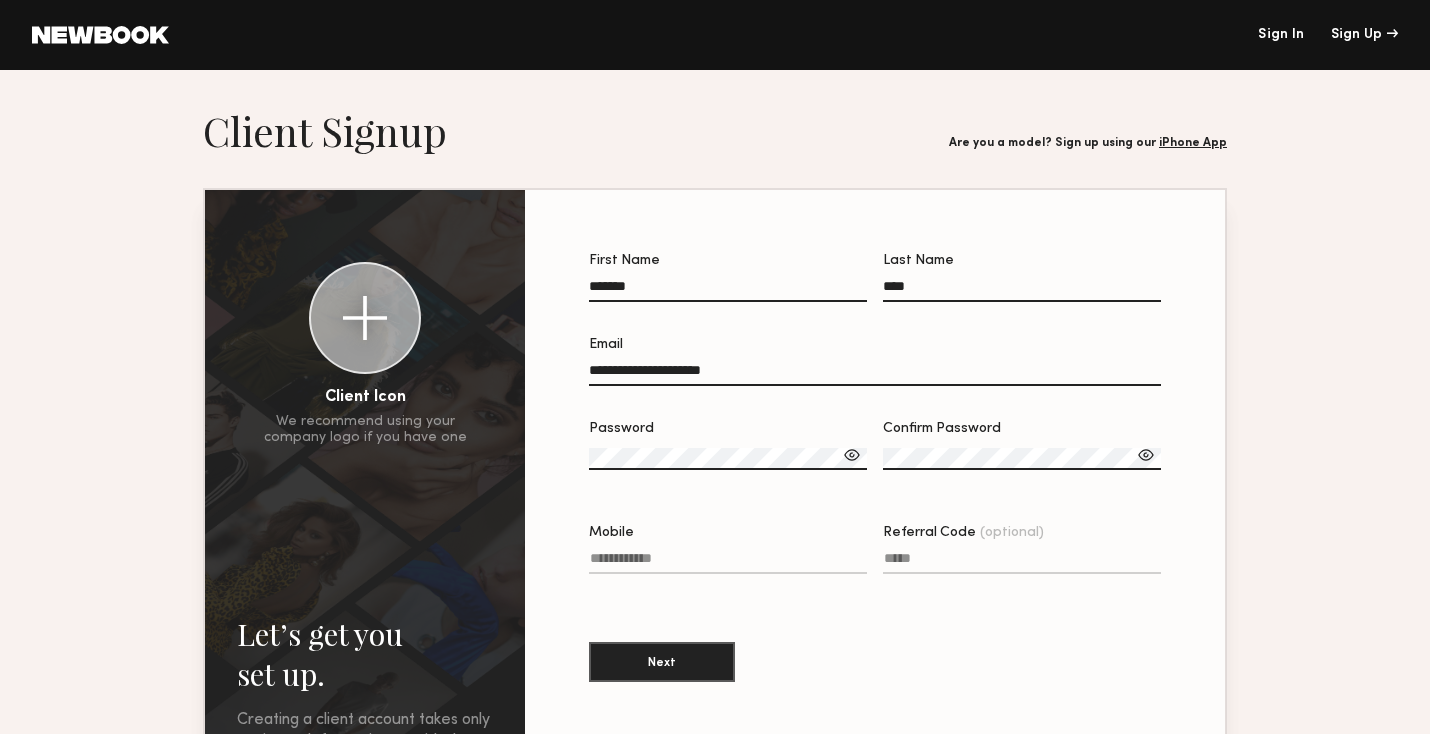 type on "**********" 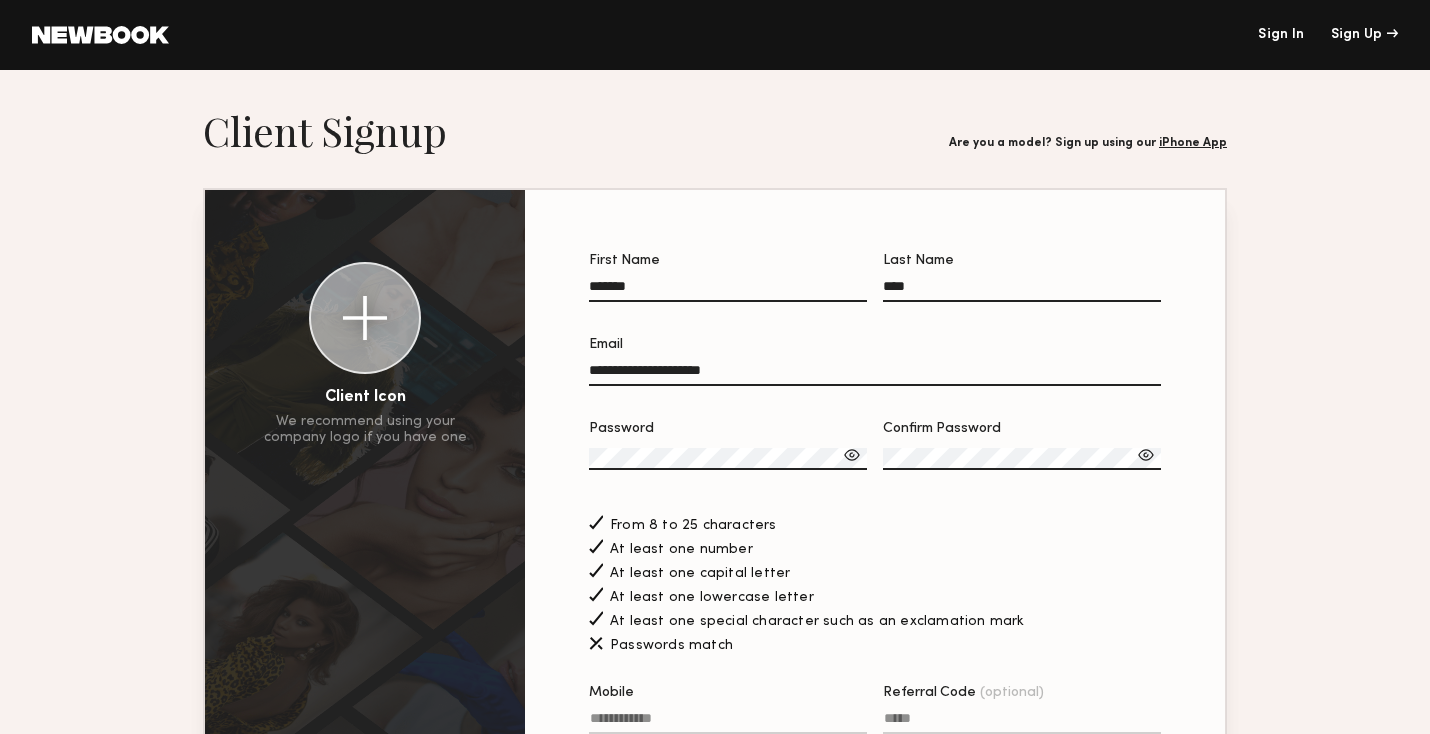 click 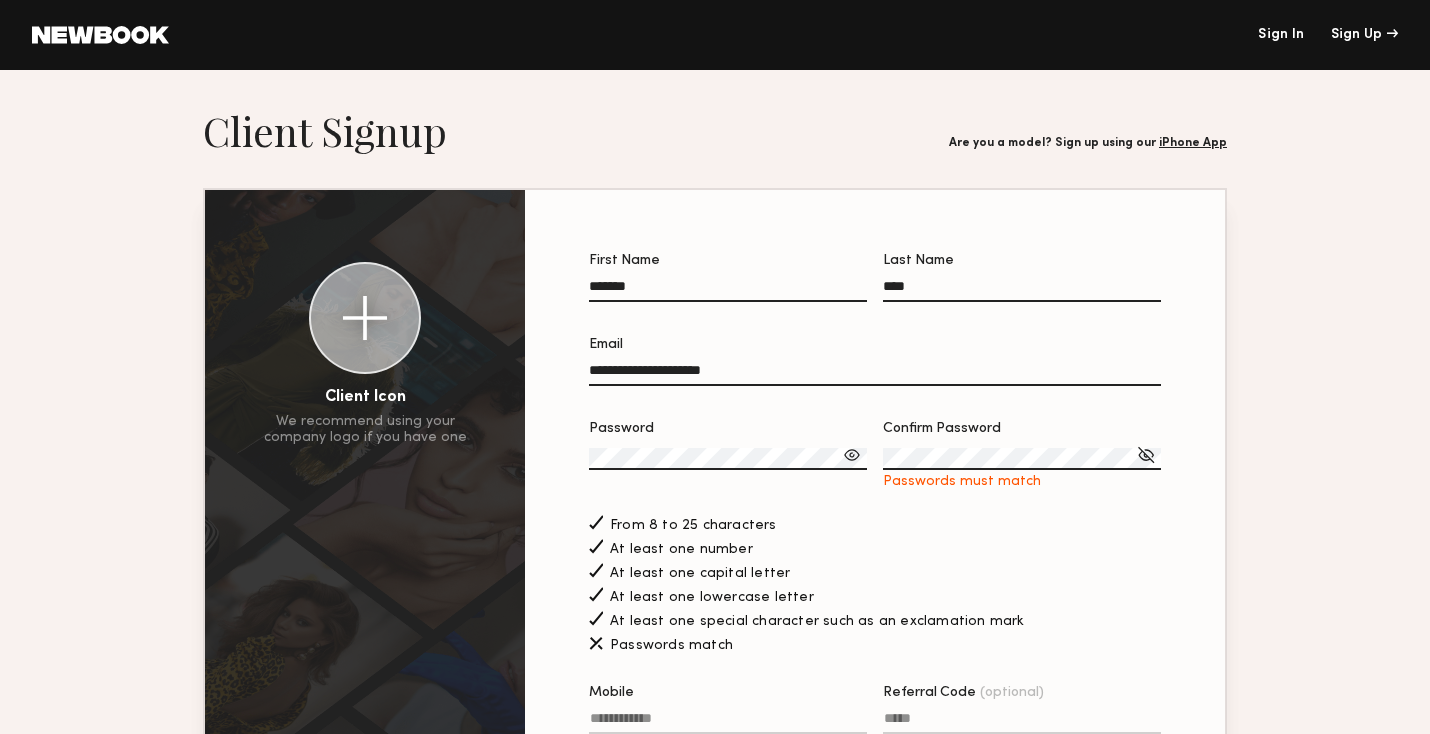 click 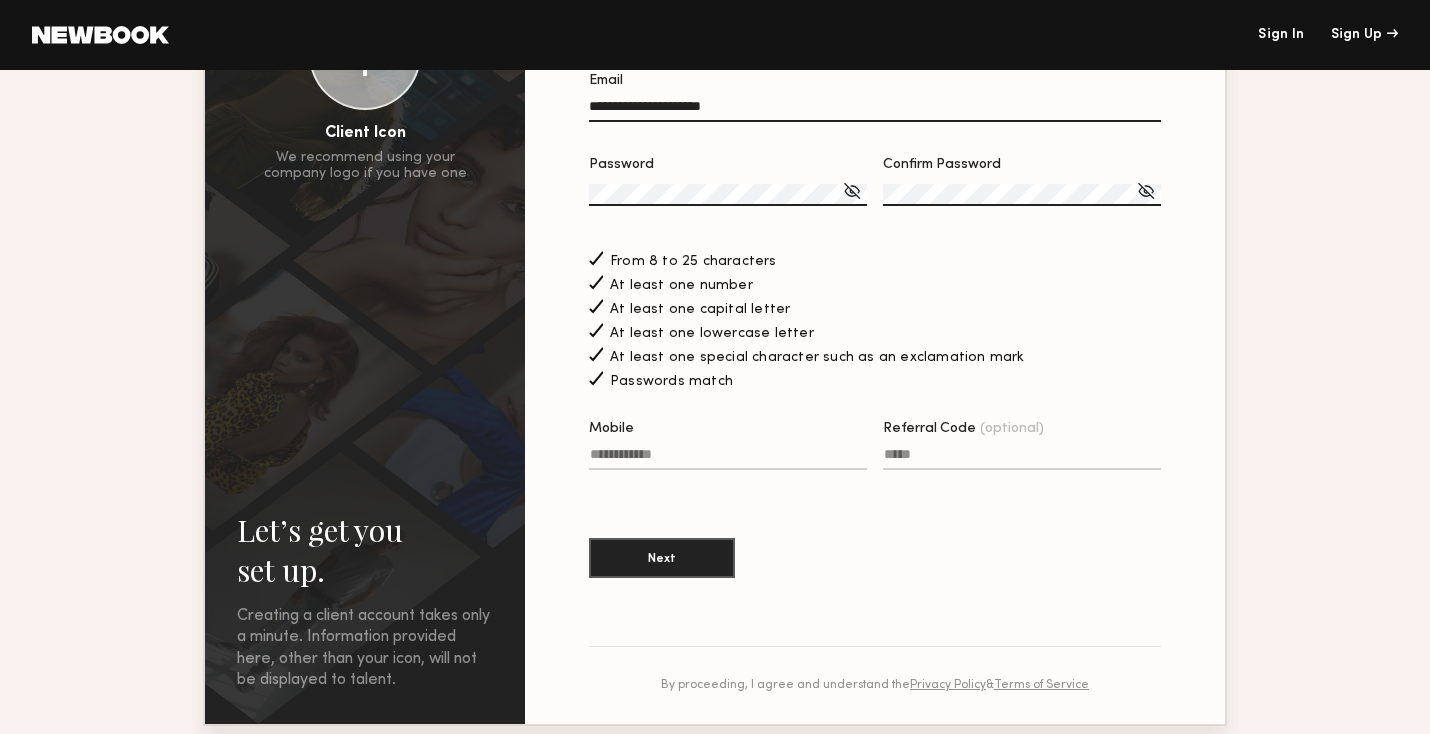 scroll, scrollTop: 267, scrollLeft: 0, axis: vertical 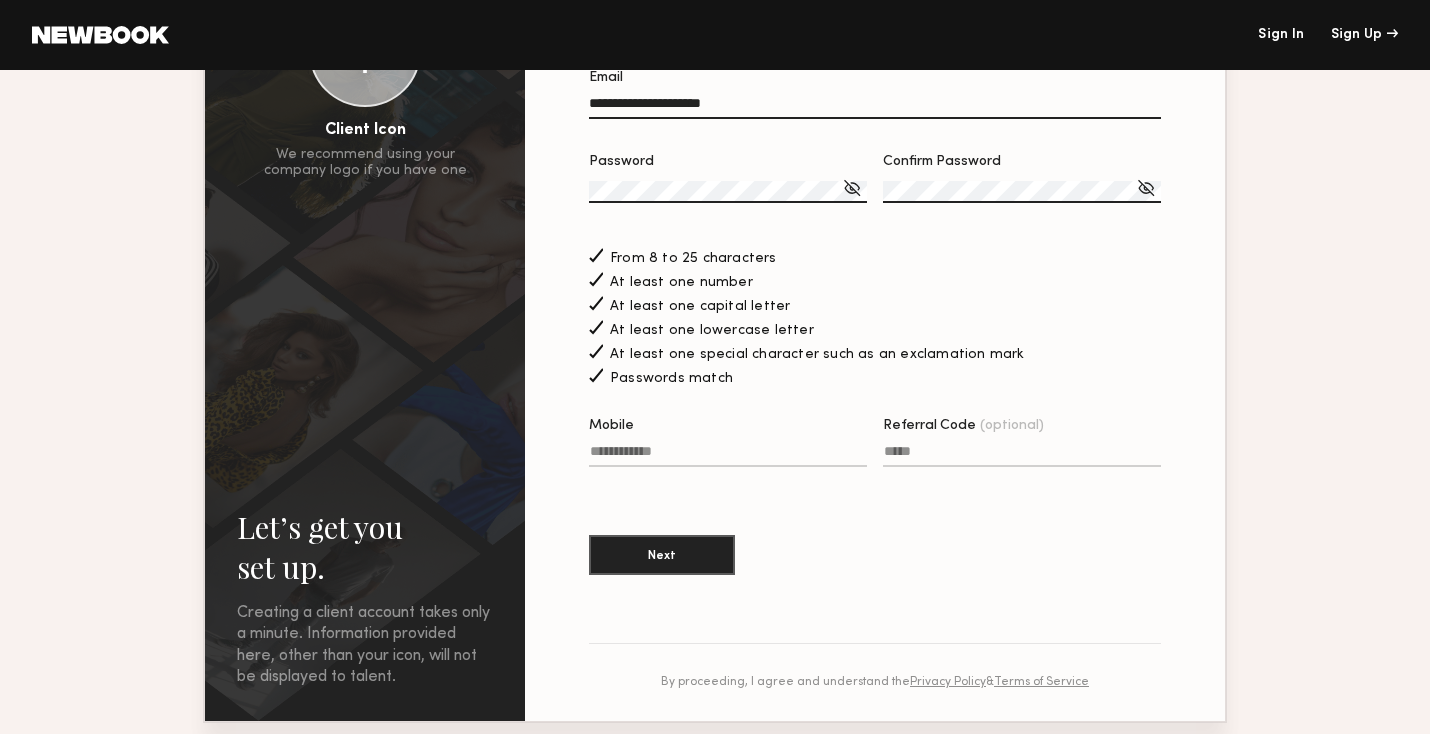 click on "Mobile" 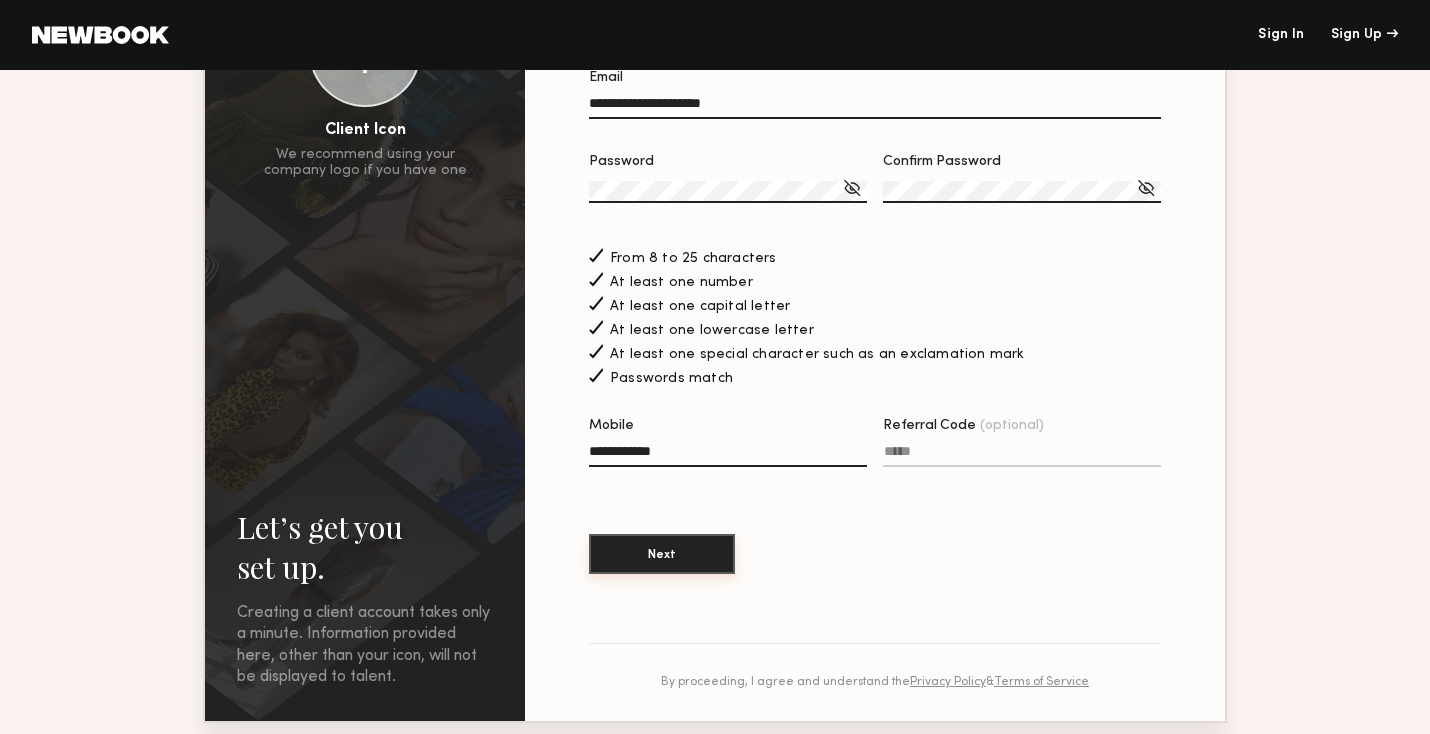 type on "**********" 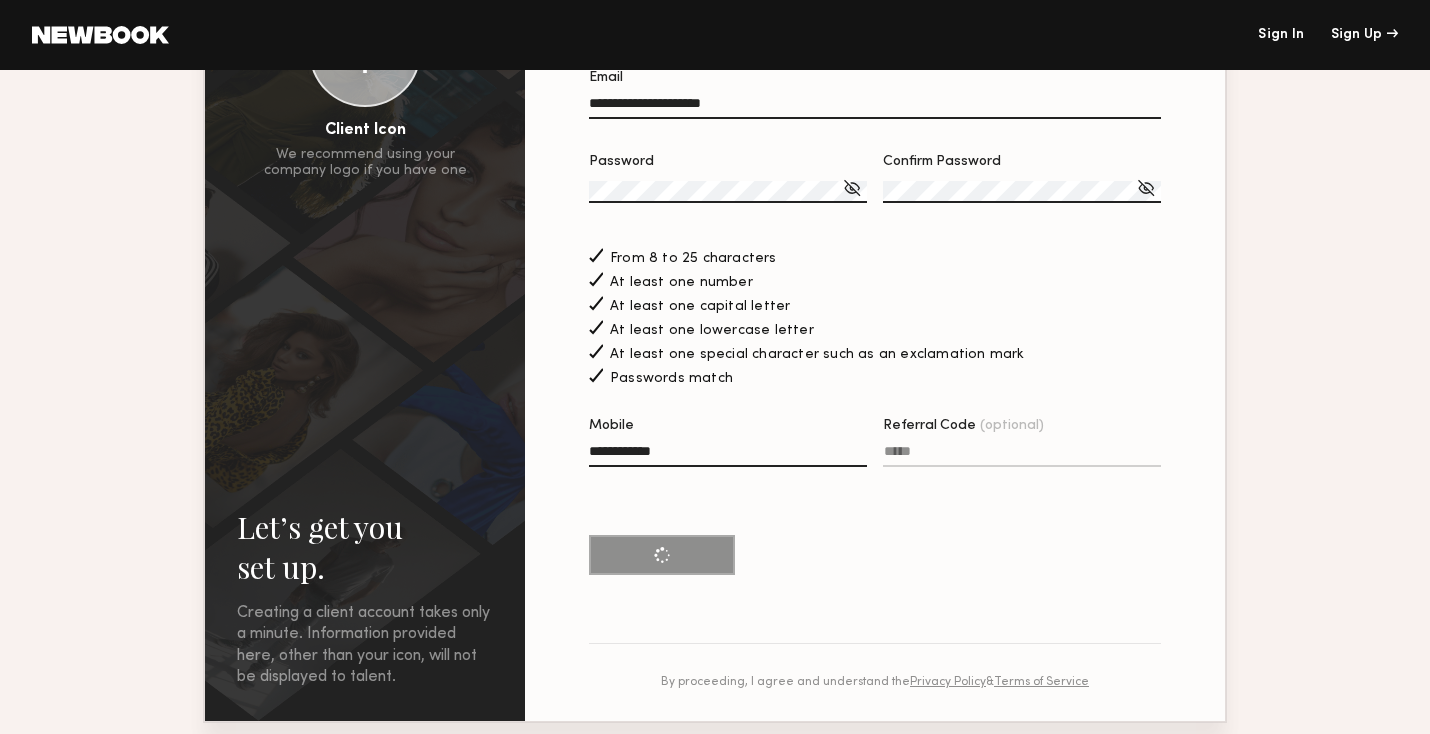 scroll, scrollTop: 0, scrollLeft: 0, axis: both 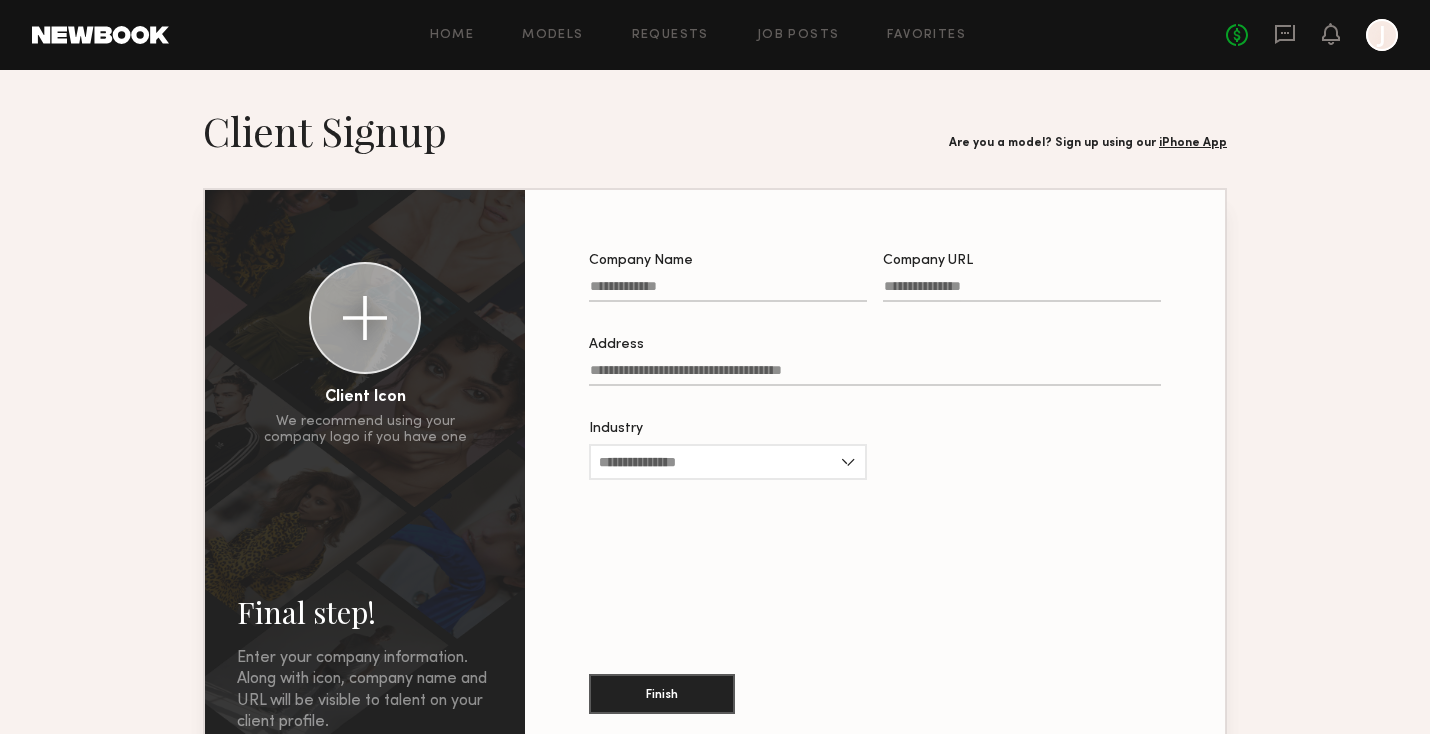 click on "Company Name" 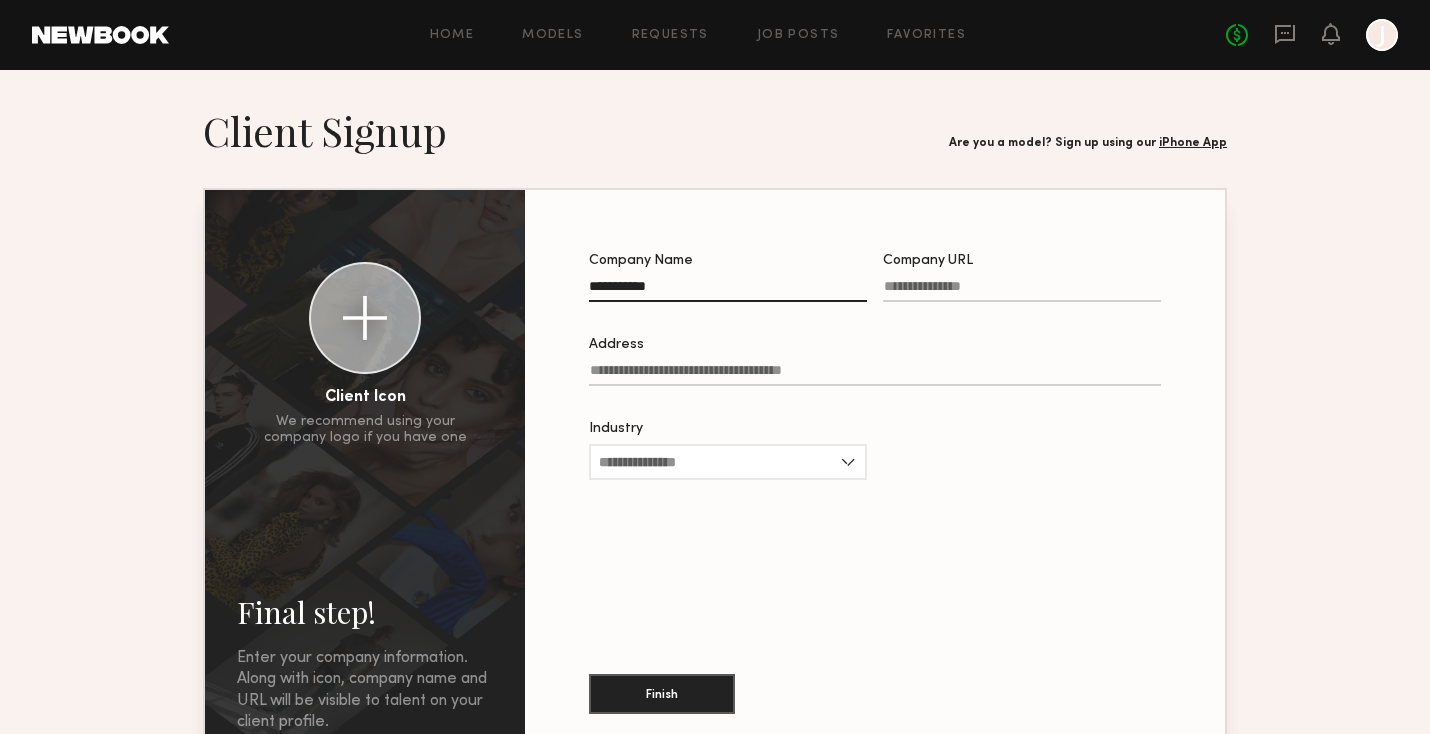 type on "**********" 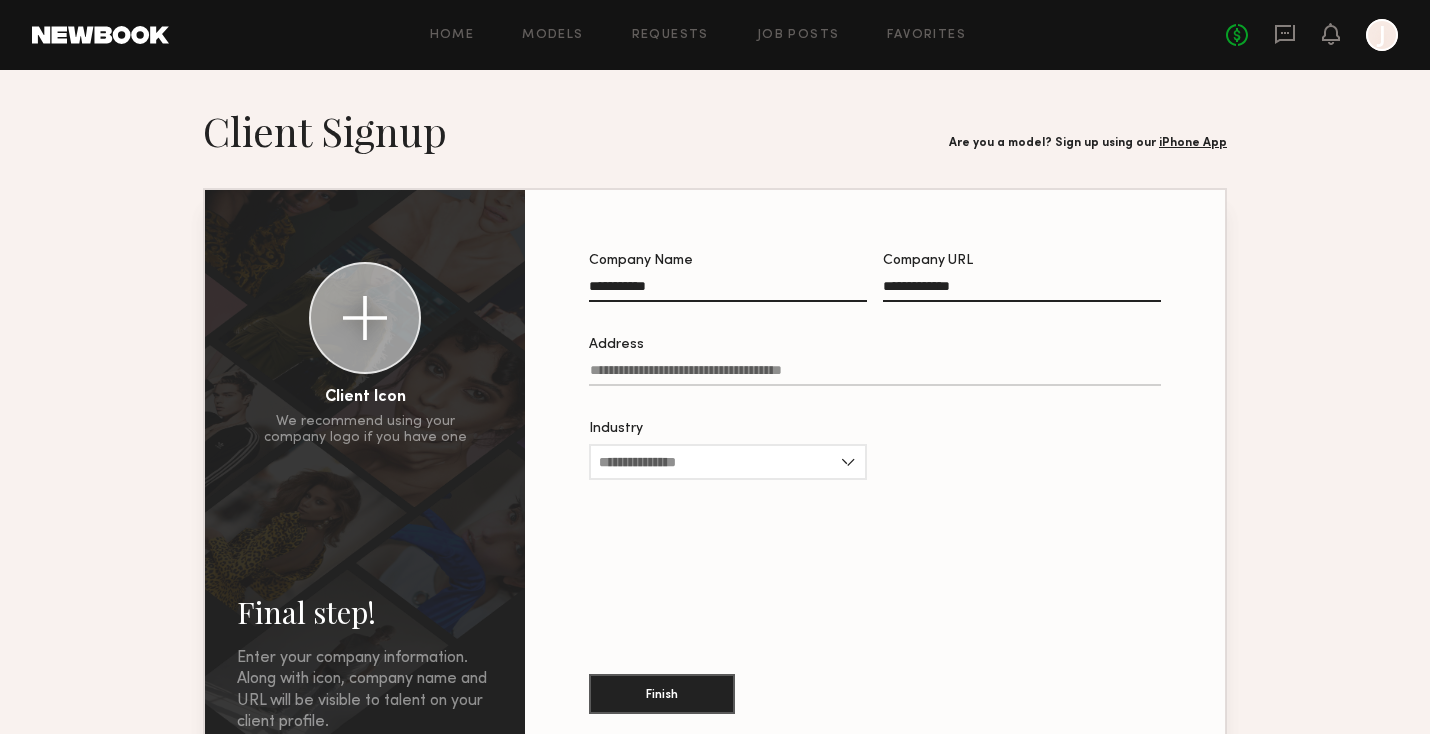 type on "**********" 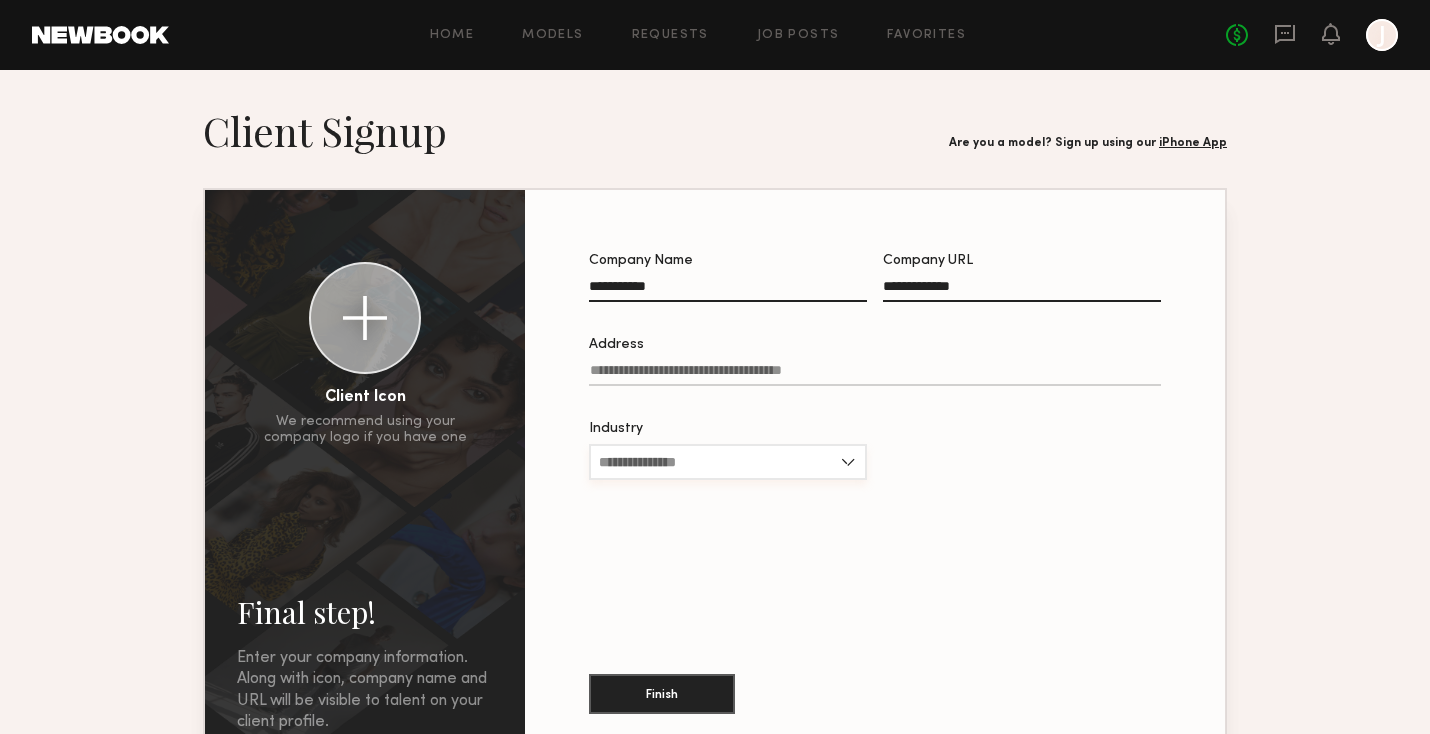 click on "Industry" at bounding box center [728, 462] 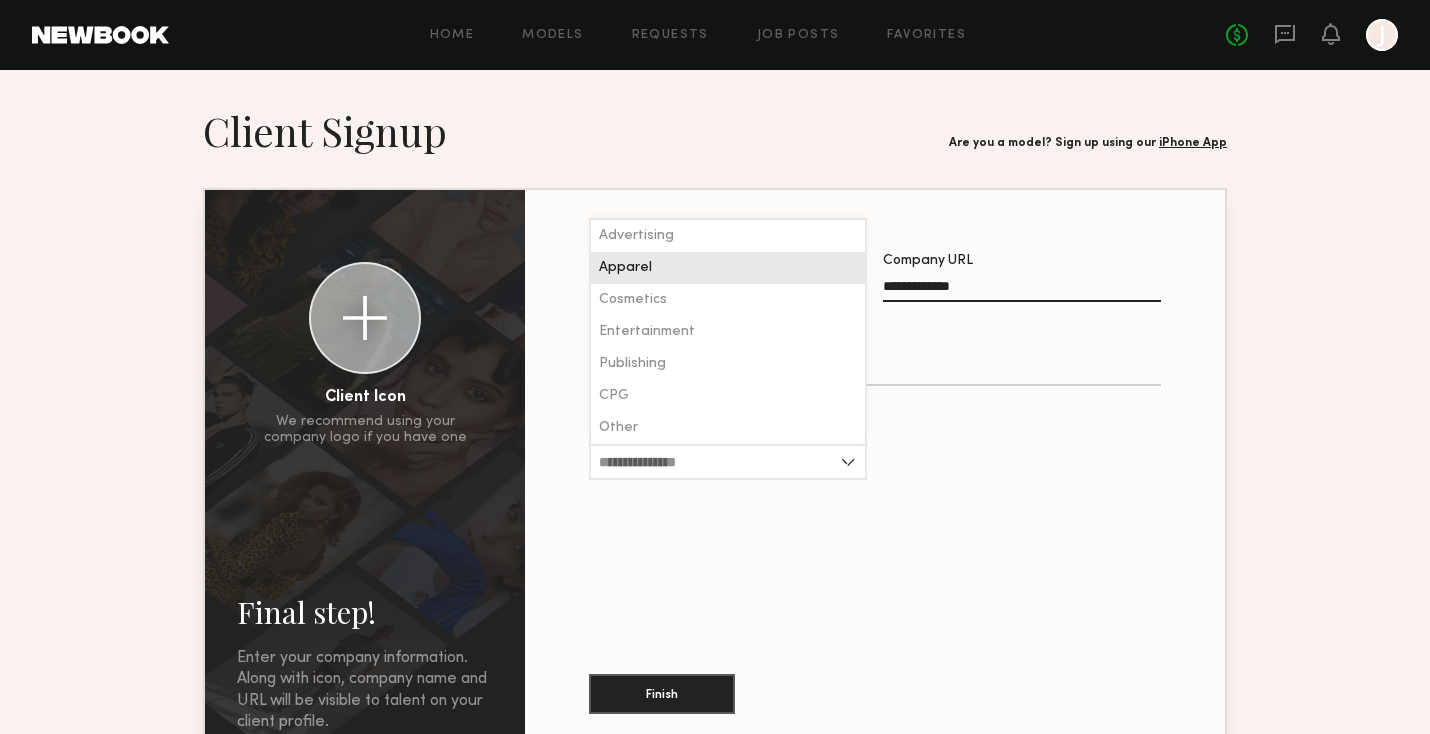 click on "Apparel" 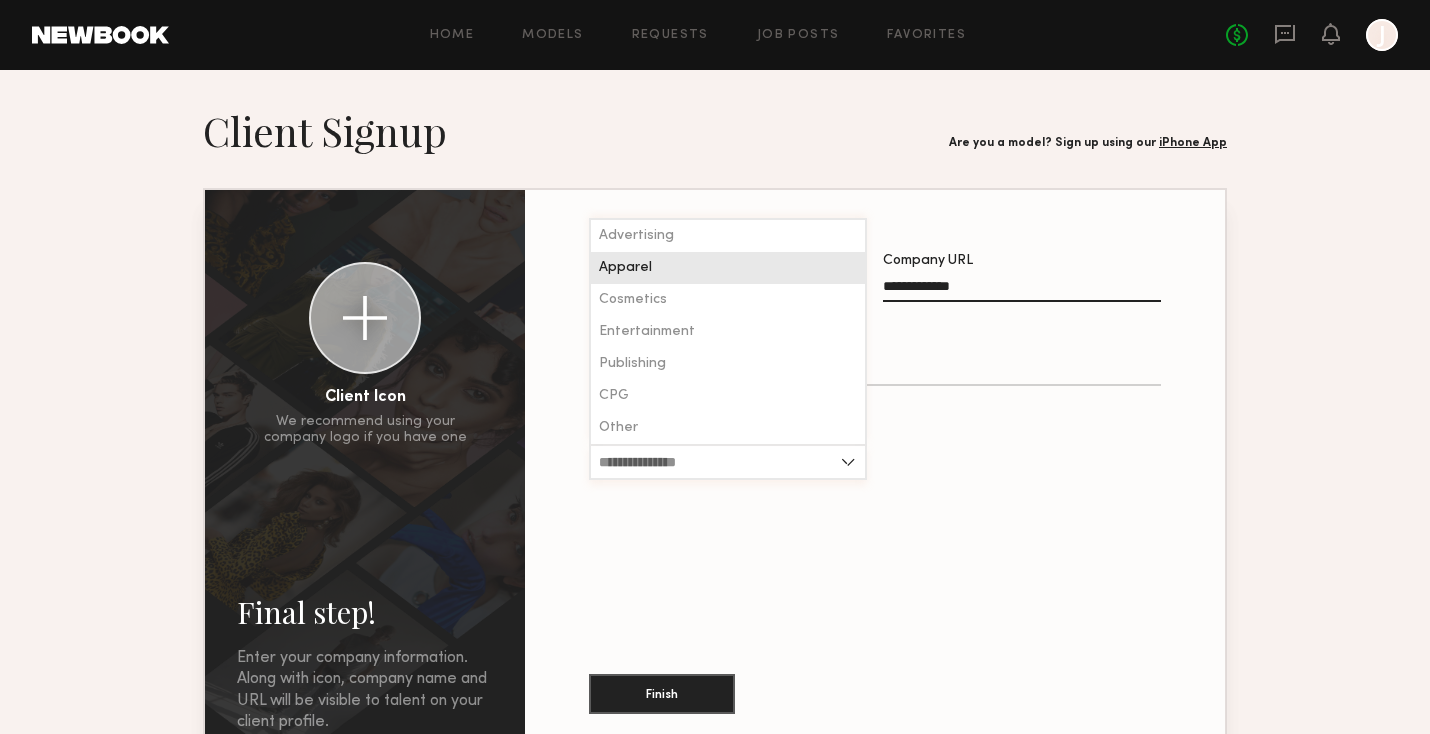 type on "*******" 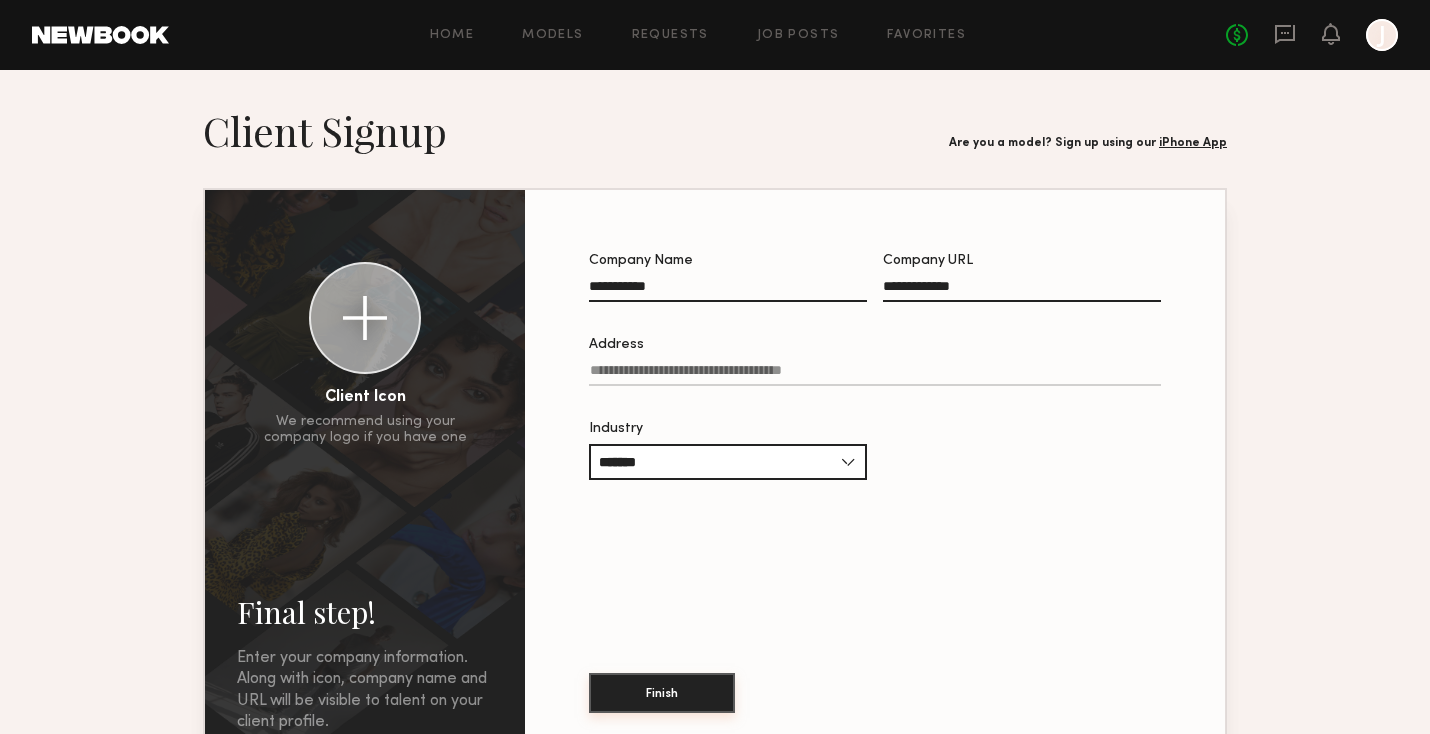 click on "Finish" 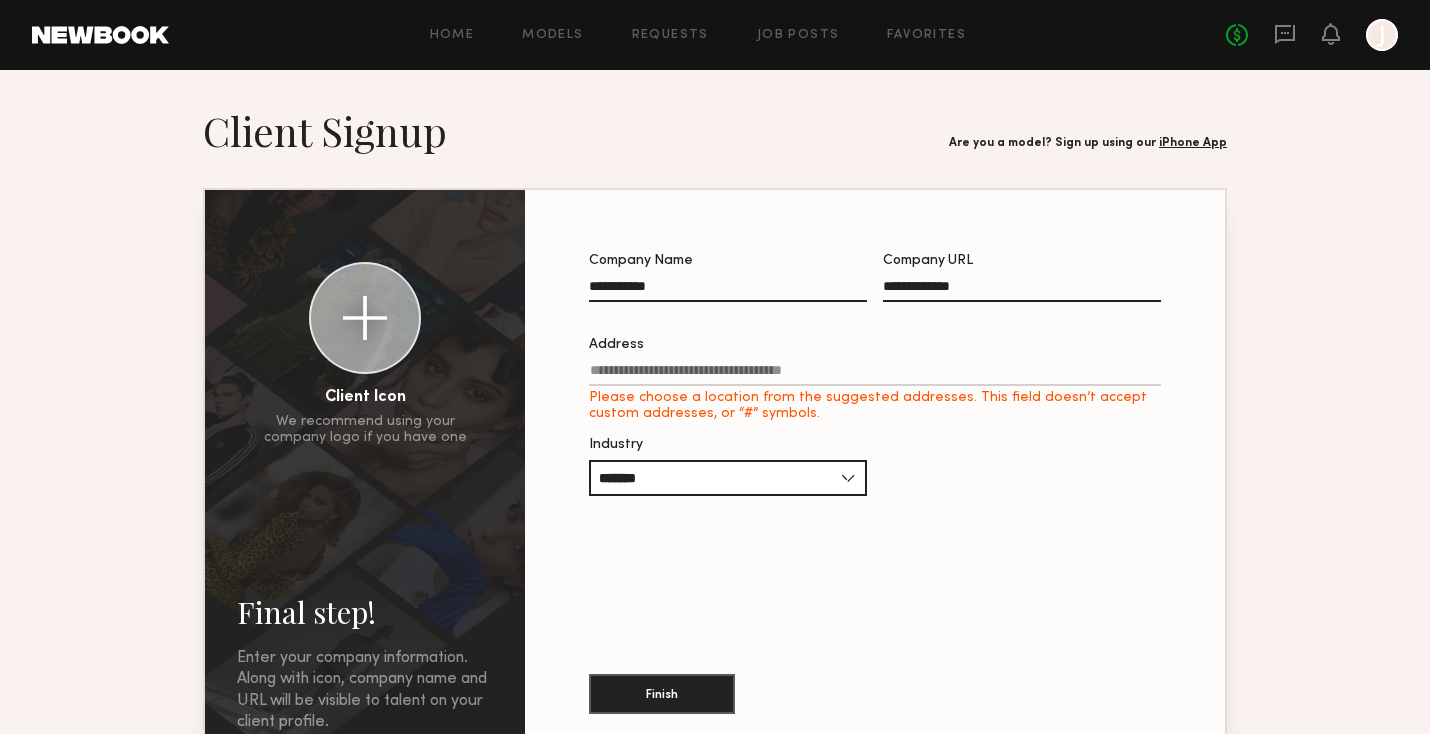 click on "Address Please choose a location from the suggested addresses. This field doesn’t accept custom addresses, or “#” symbols." 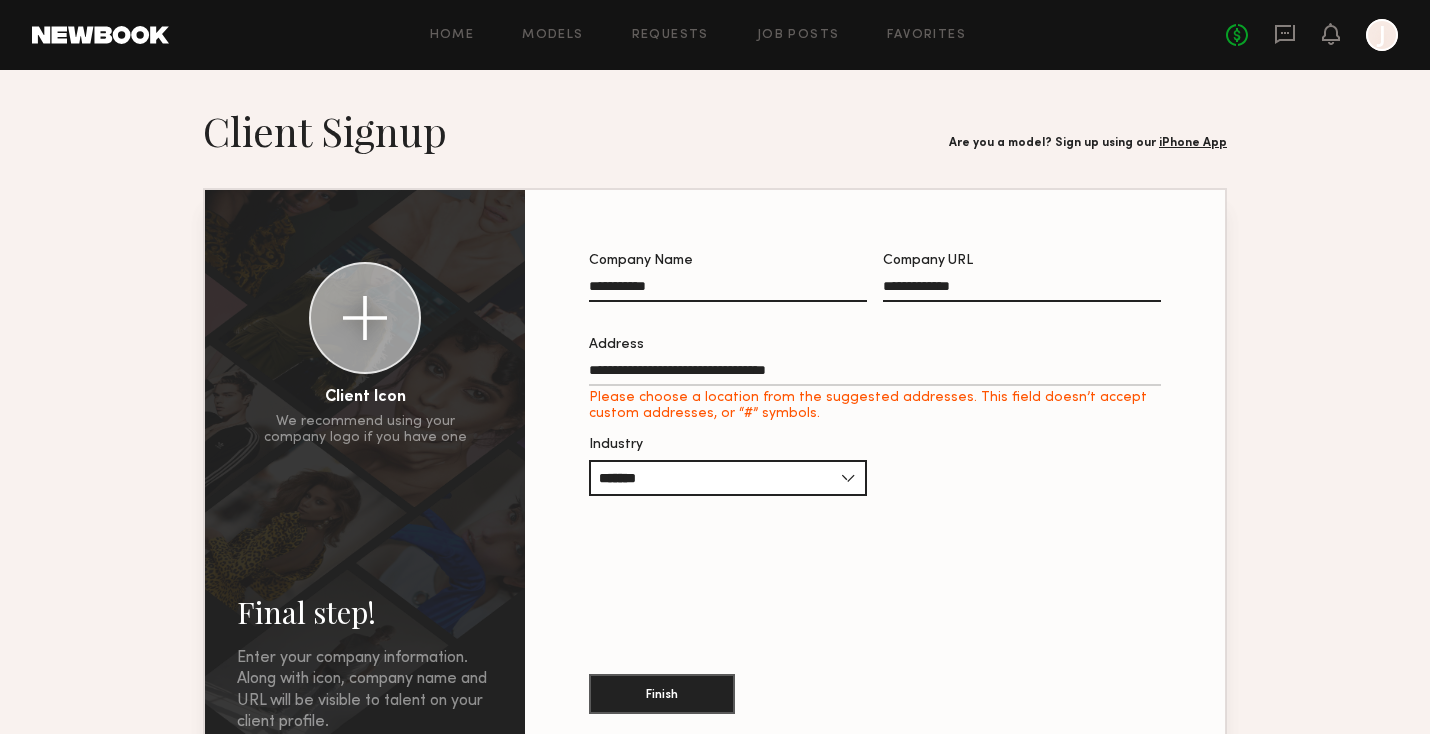 type on "**********" 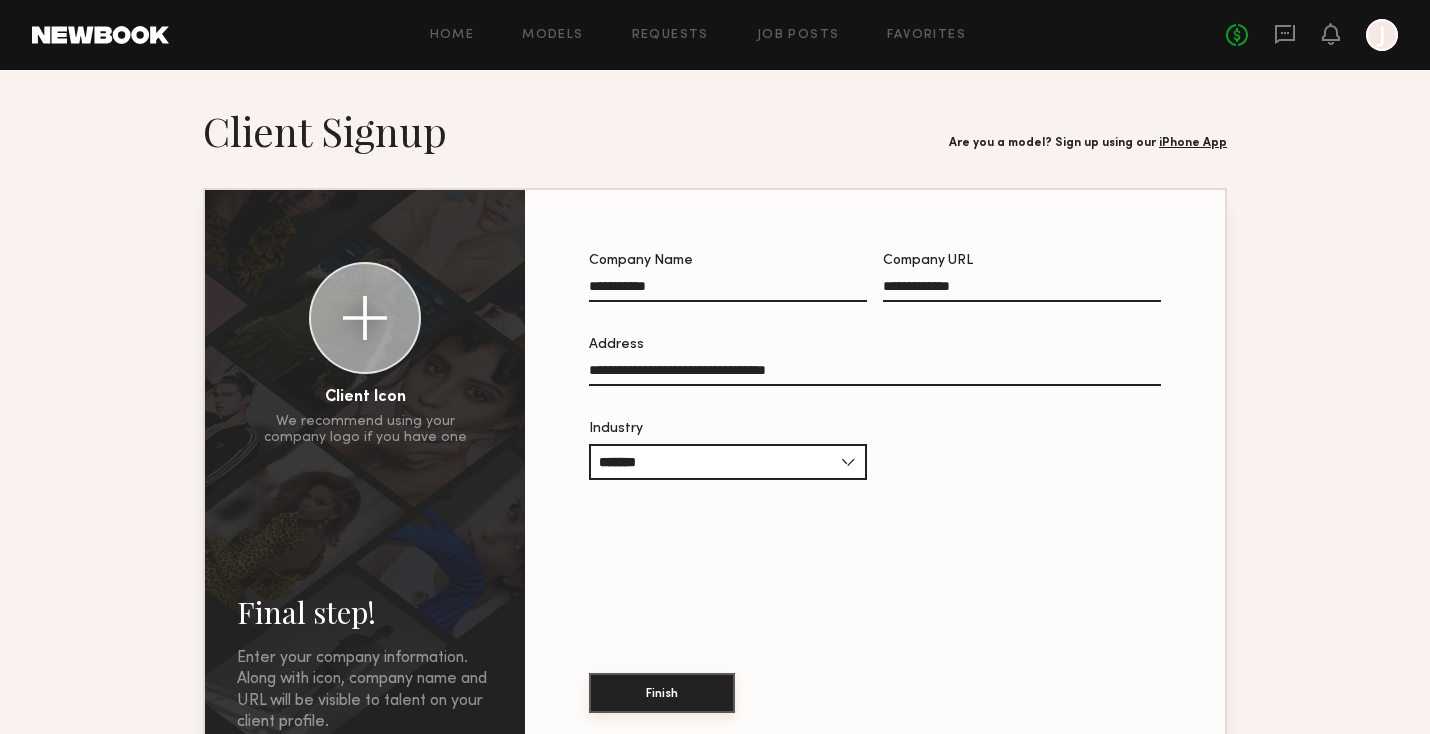 click on "Finish" 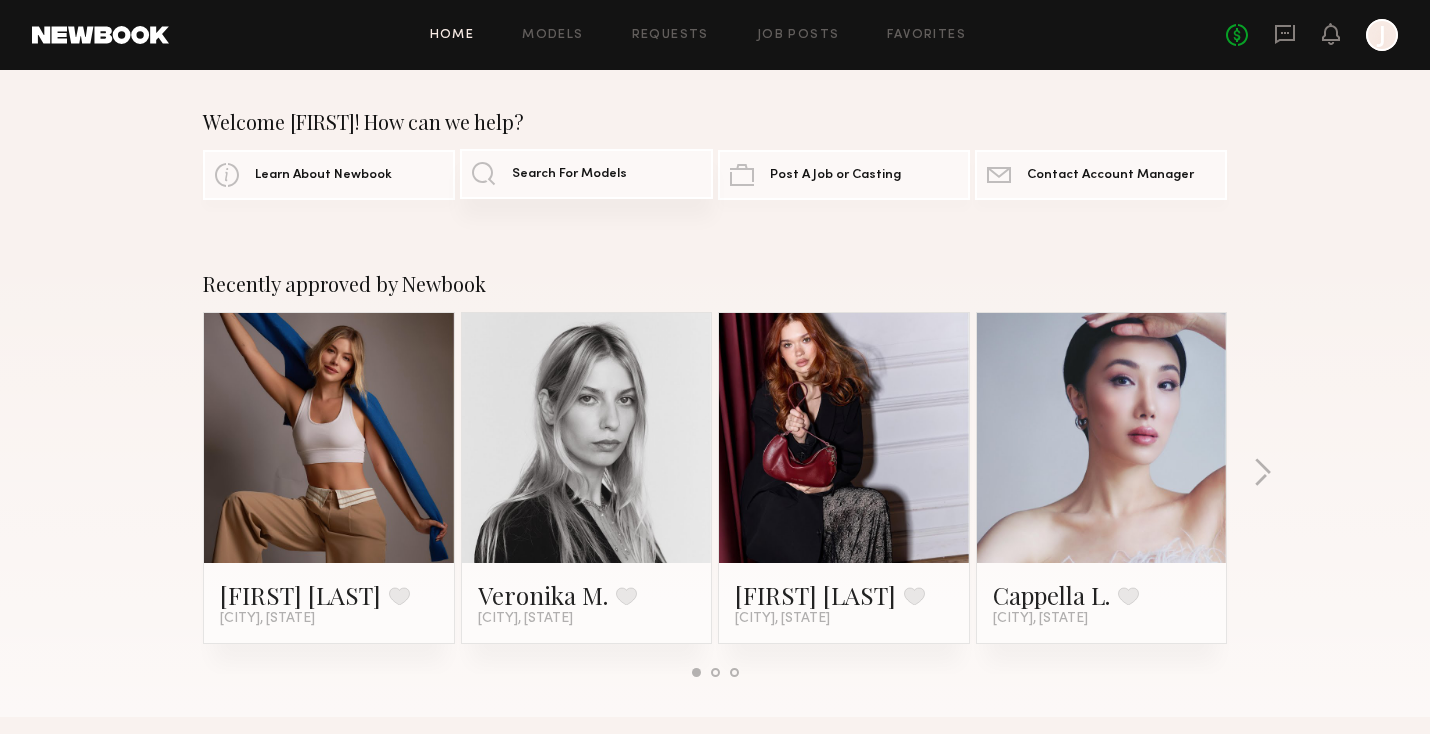click on "Search For Models" 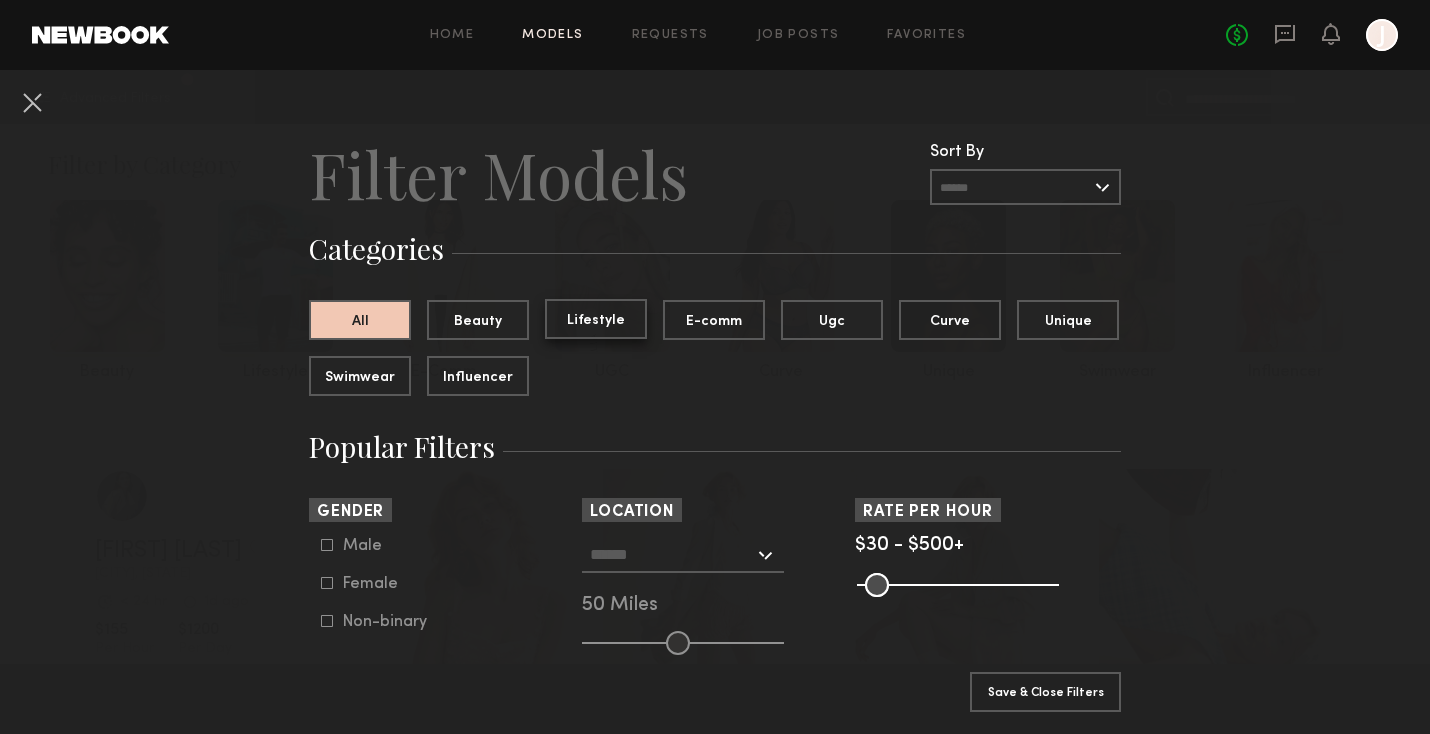 click on "Lifestyle" 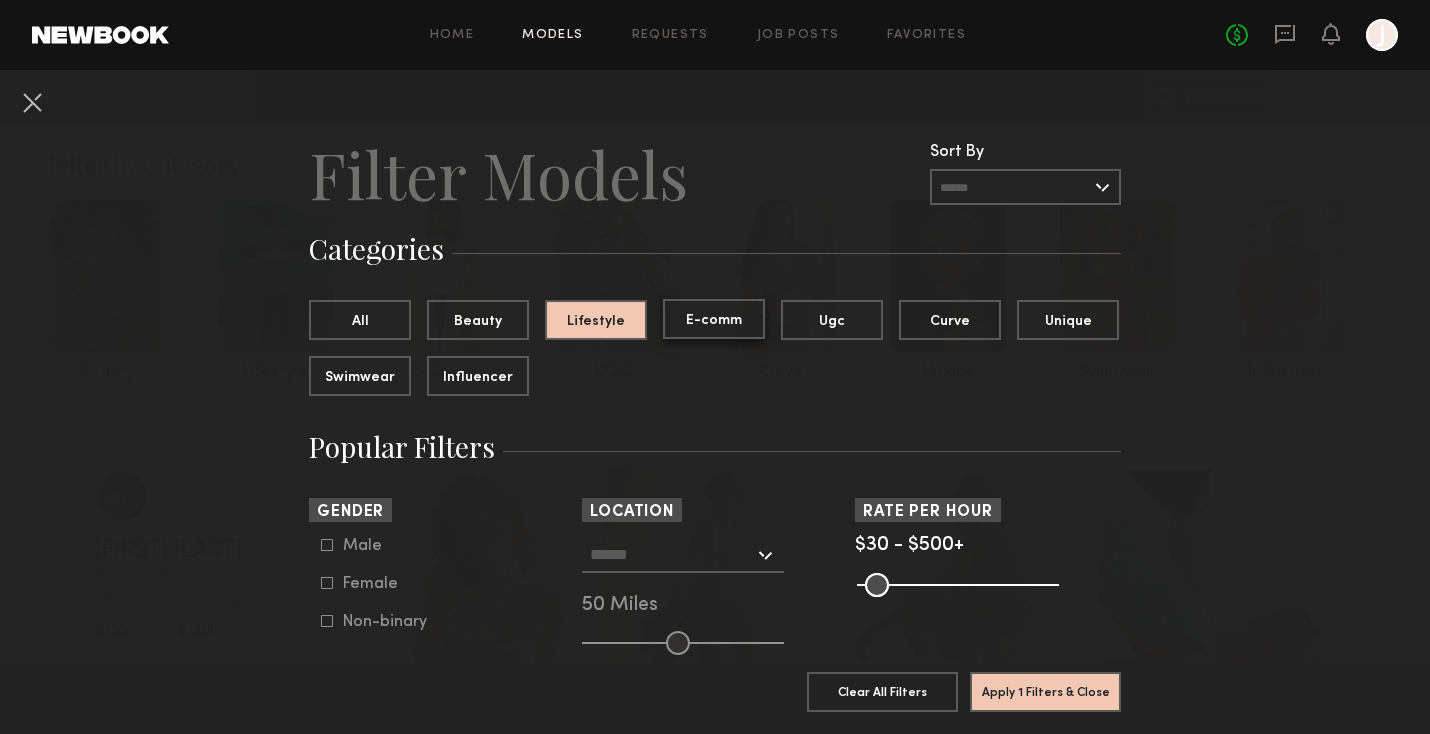 click on "E-comm" 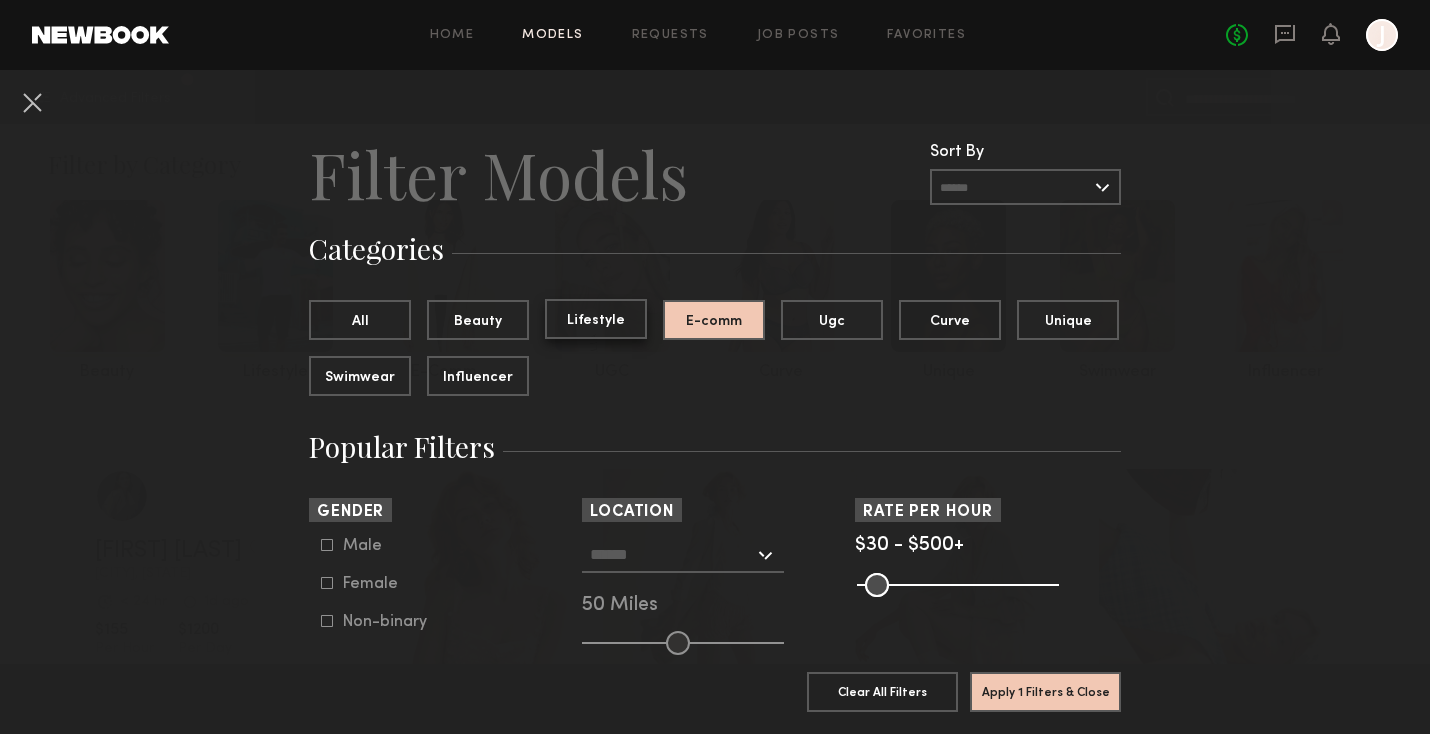 click on "Lifestyle" 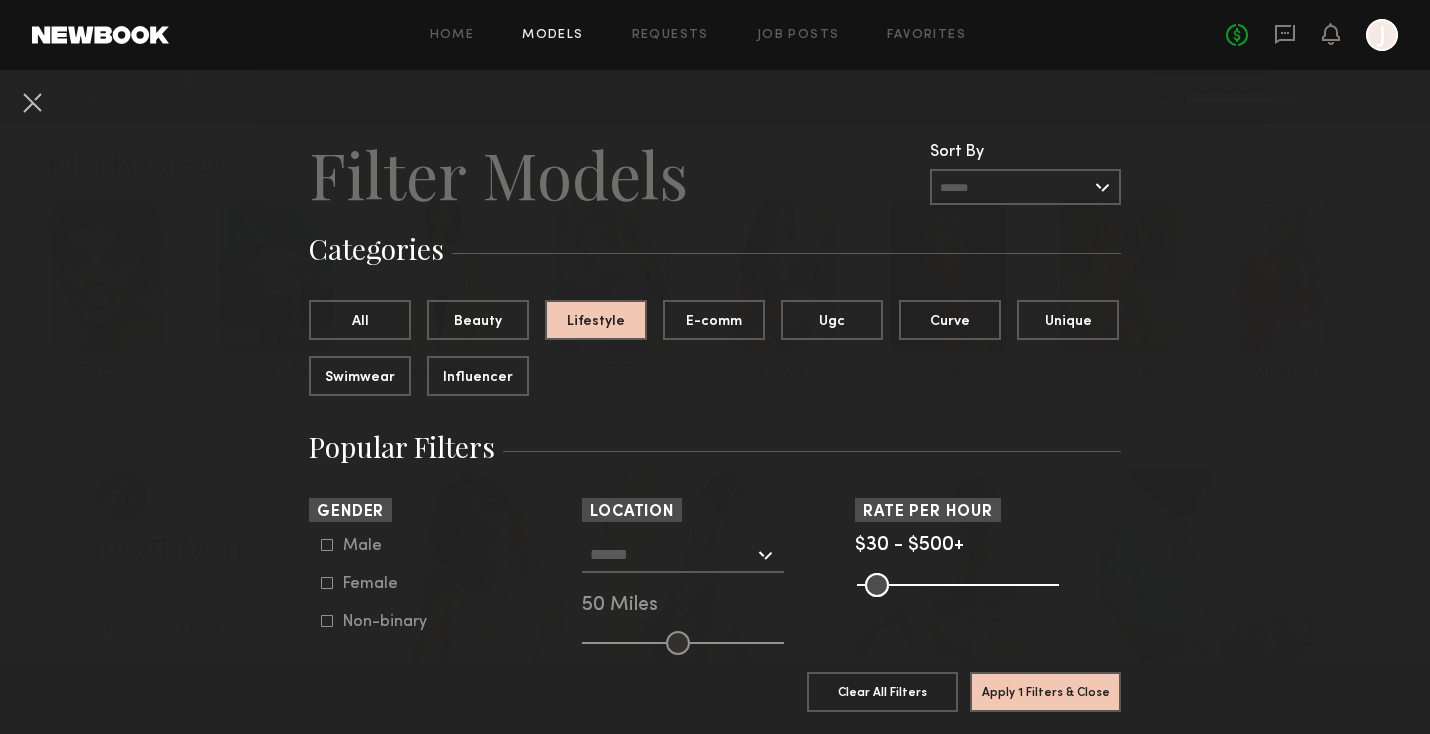 click on "Female" 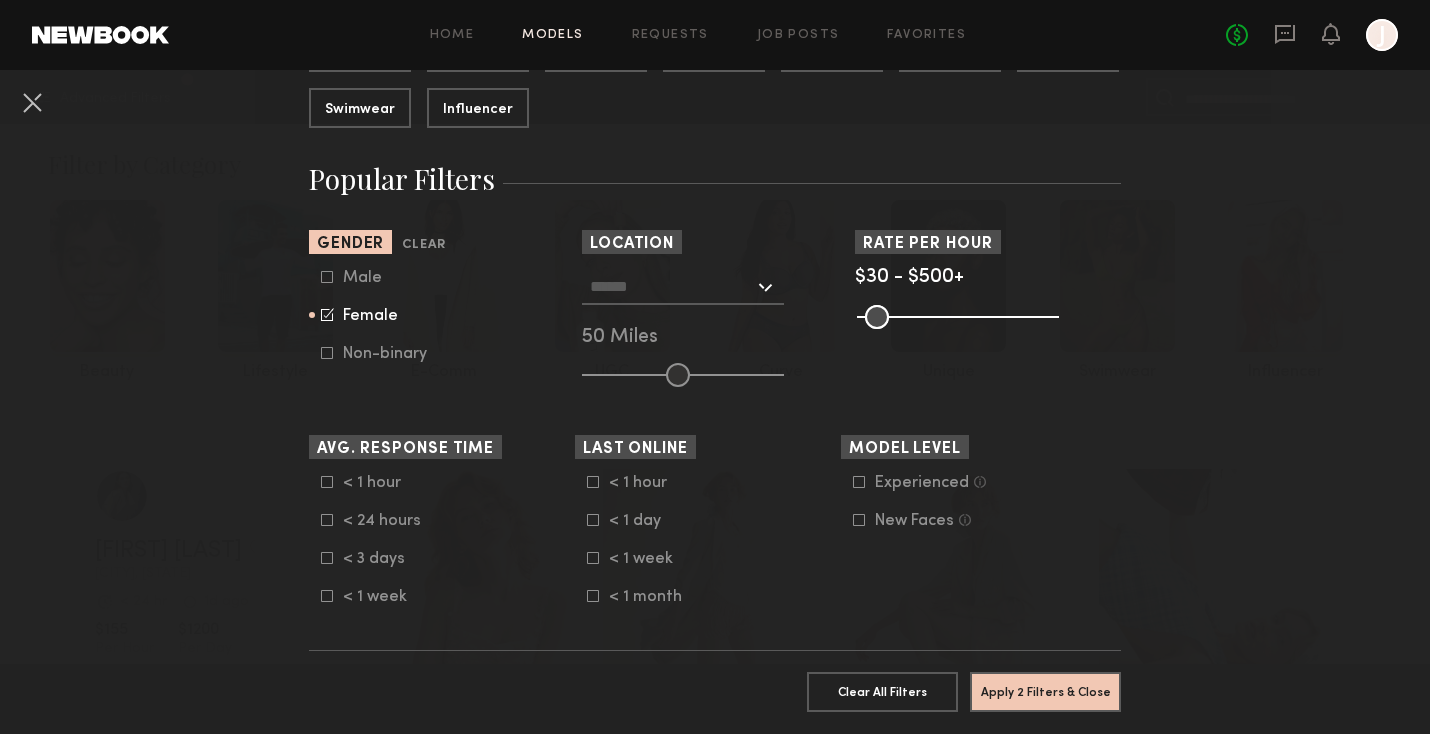 scroll, scrollTop: 302, scrollLeft: 0, axis: vertical 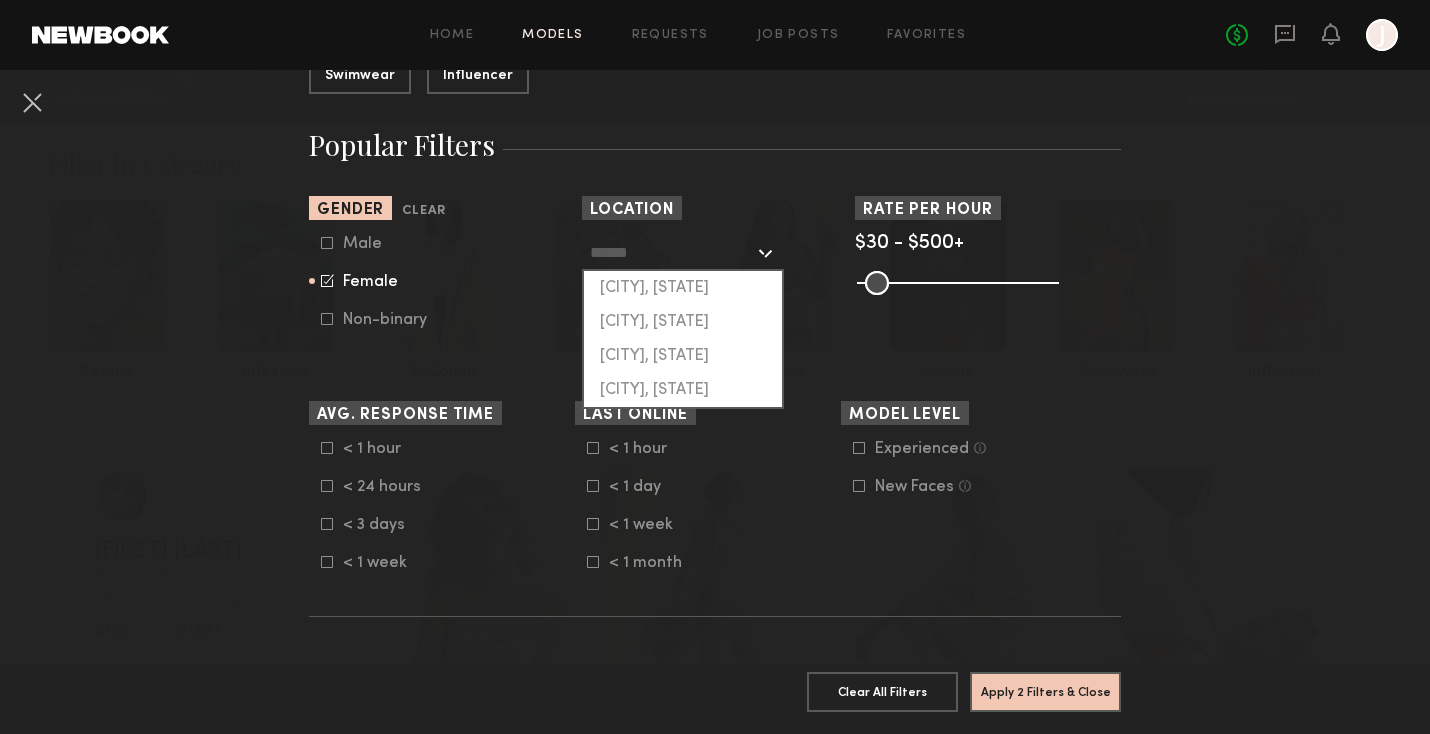click 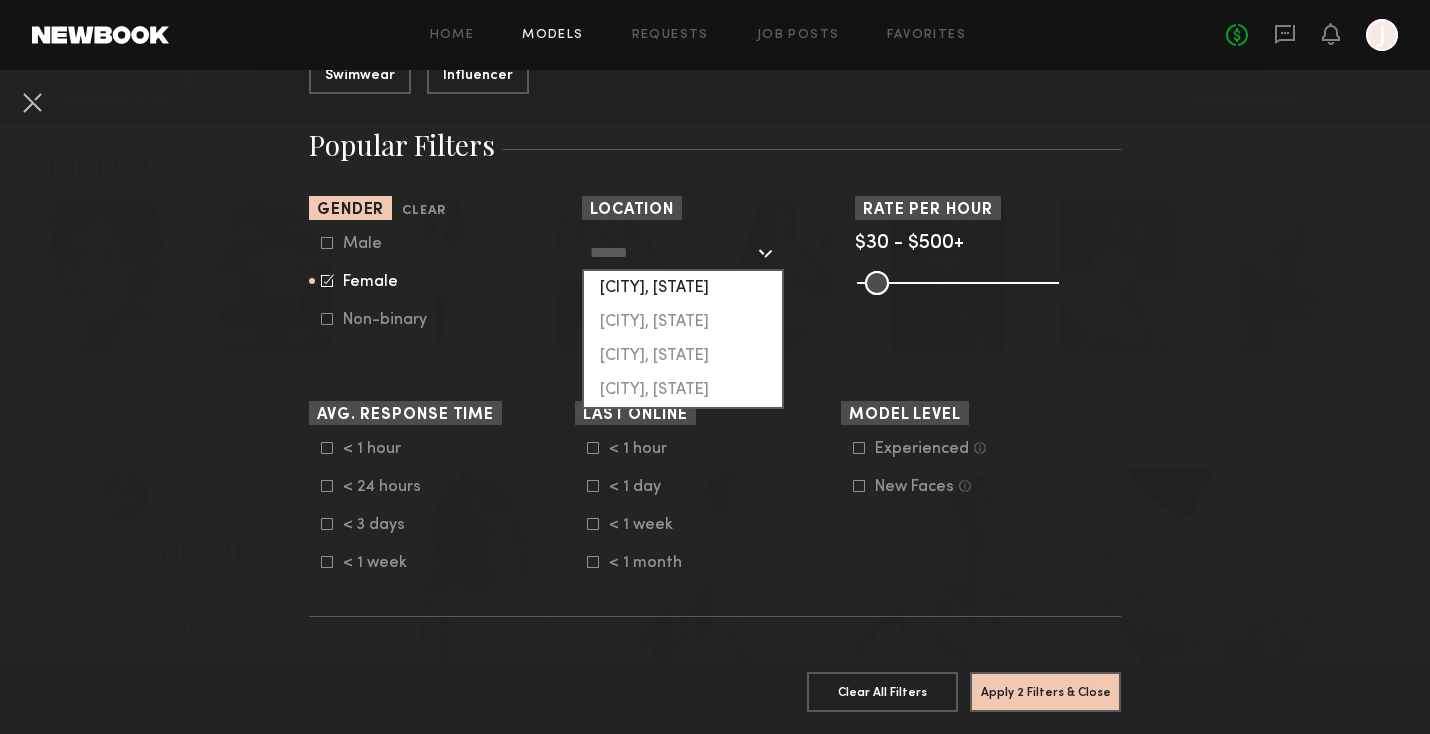 click on "[CITY], [STATE]" 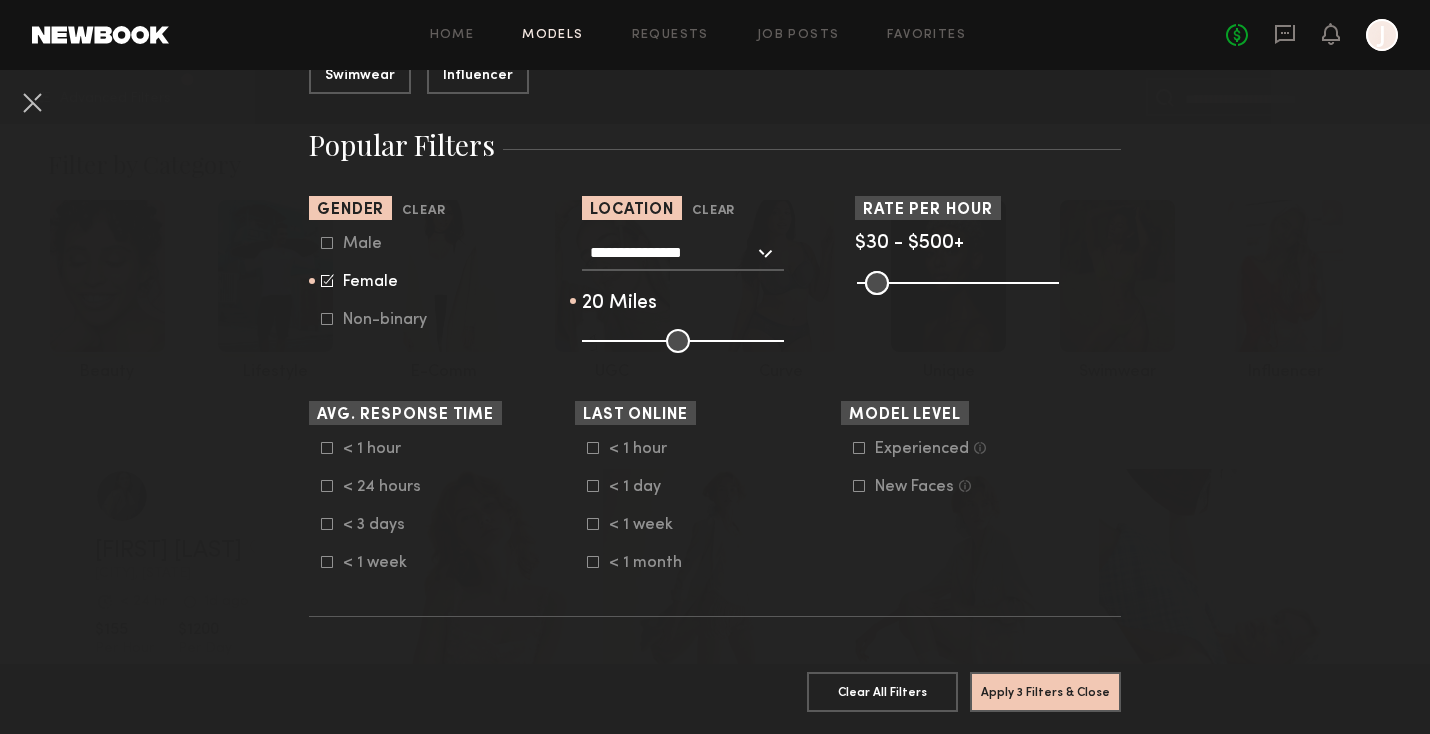 drag, startPoint x: 675, startPoint y: 331, endPoint x: 621, endPoint y: 336, distance: 54.230988 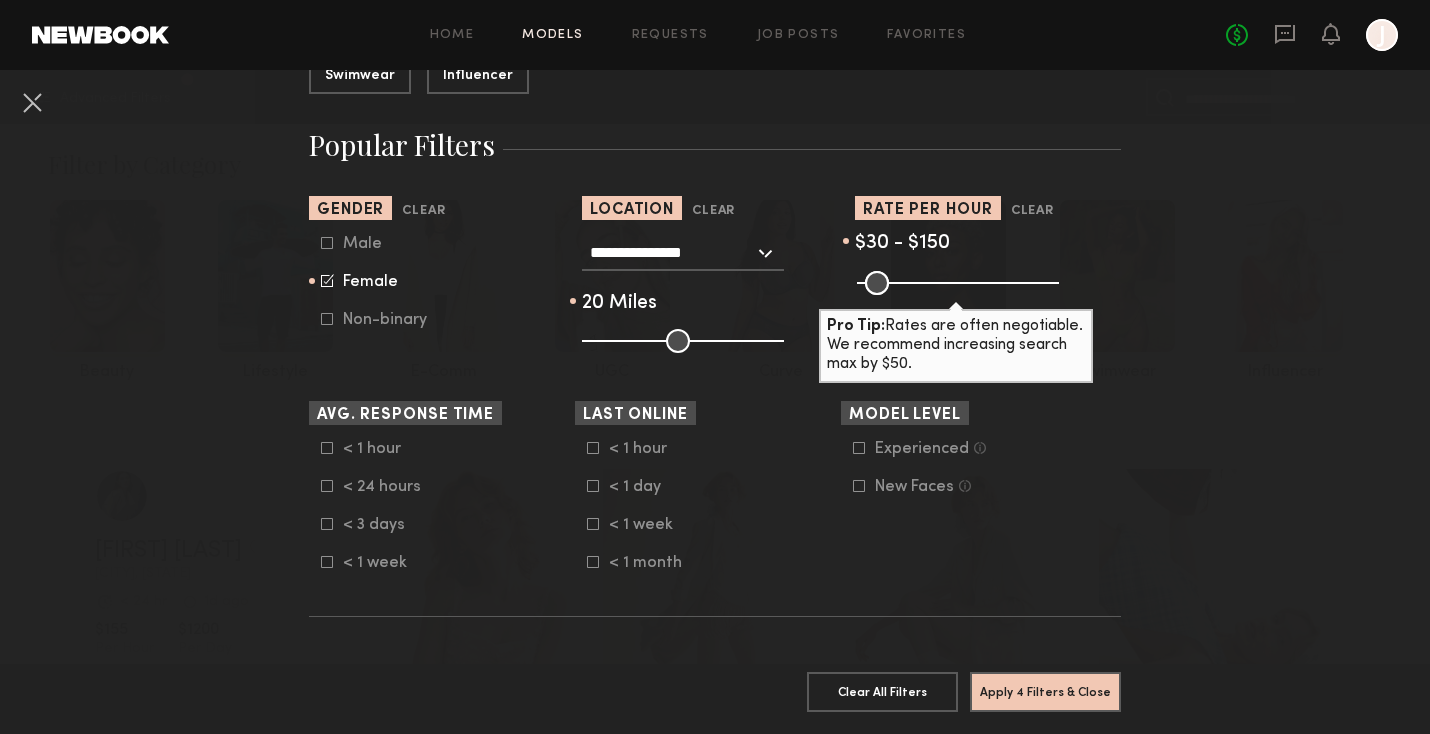 drag, startPoint x: 1047, startPoint y: 281, endPoint x: 914, endPoint y: 280, distance: 133.00375 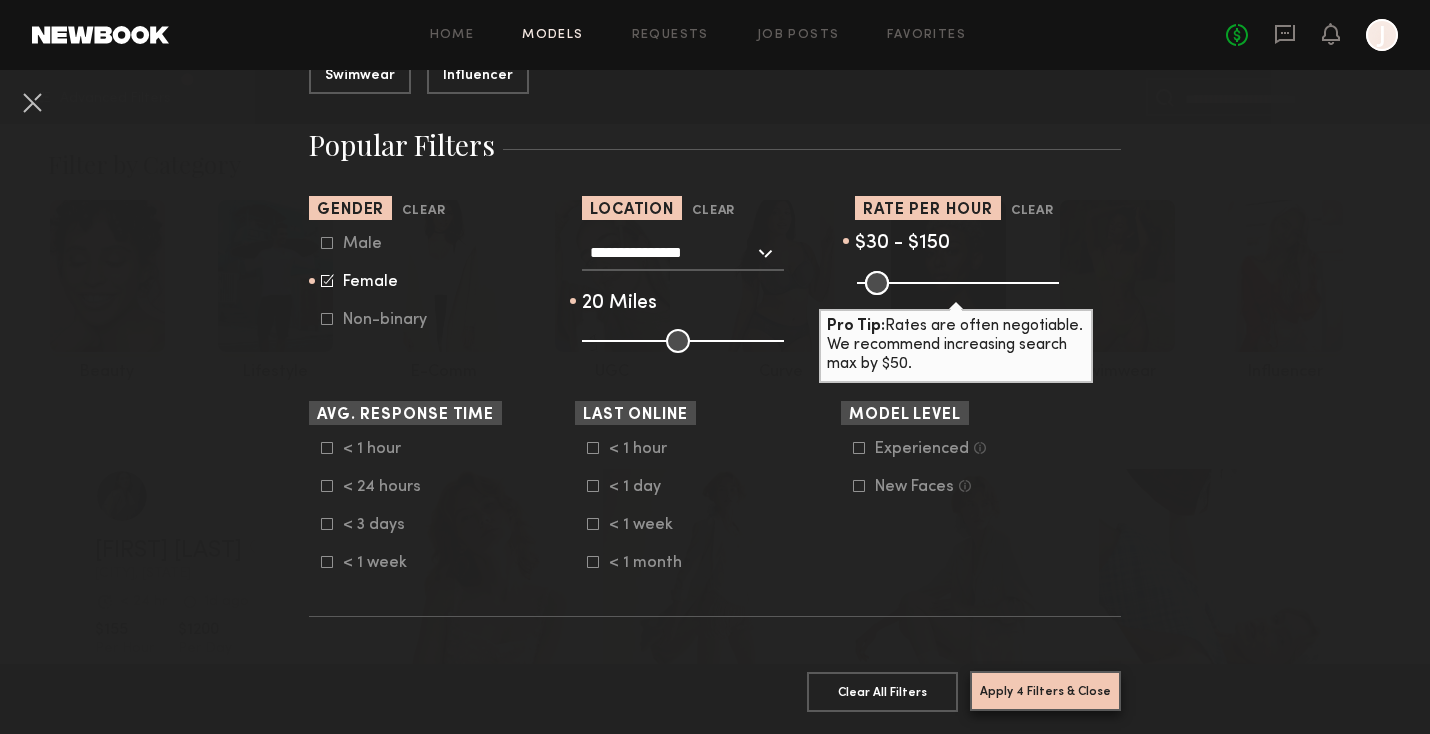 click on "Apply 4 Filters & Close" 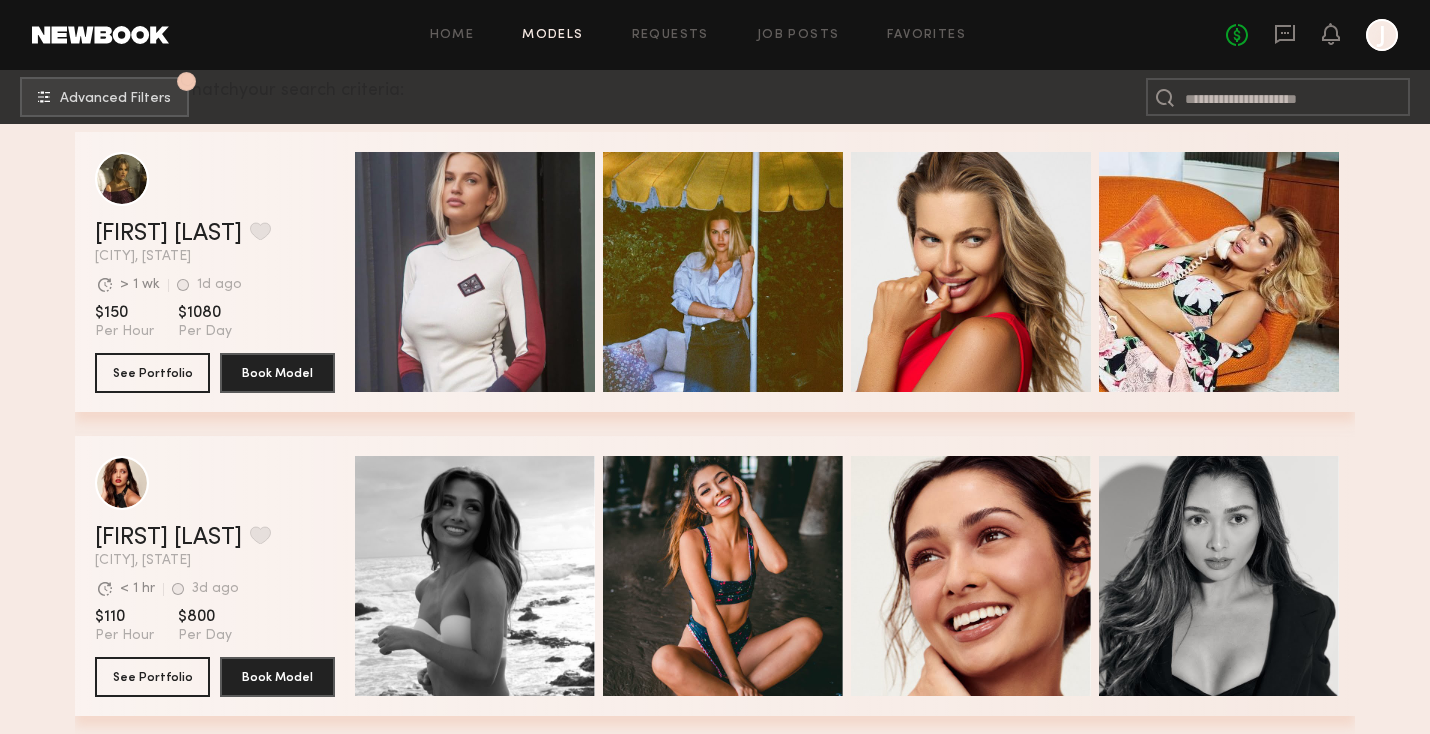 scroll, scrollTop: 0, scrollLeft: 0, axis: both 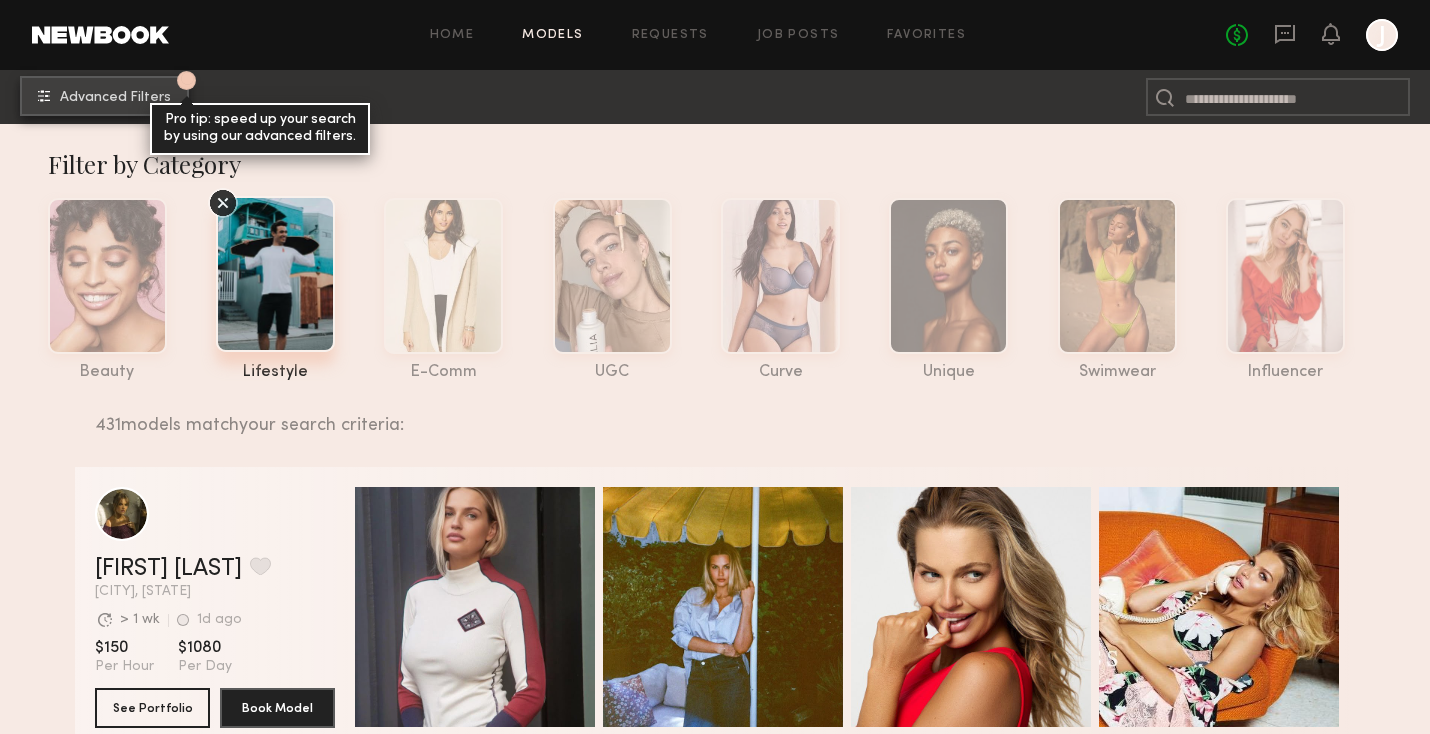 click on "Advanced Filters" 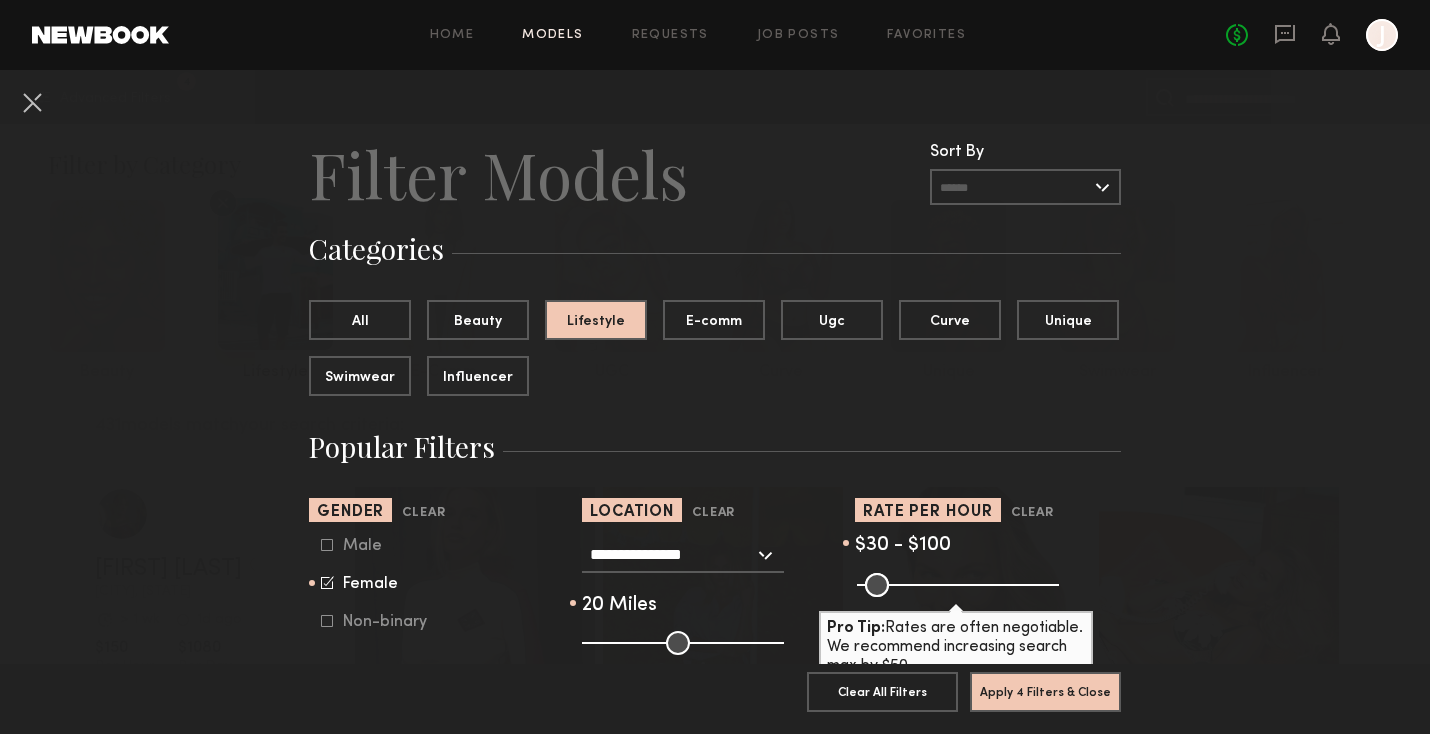 drag, startPoint x: 910, startPoint y: 586, endPoint x: 895, endPoint y: 585, distance: 15.033297 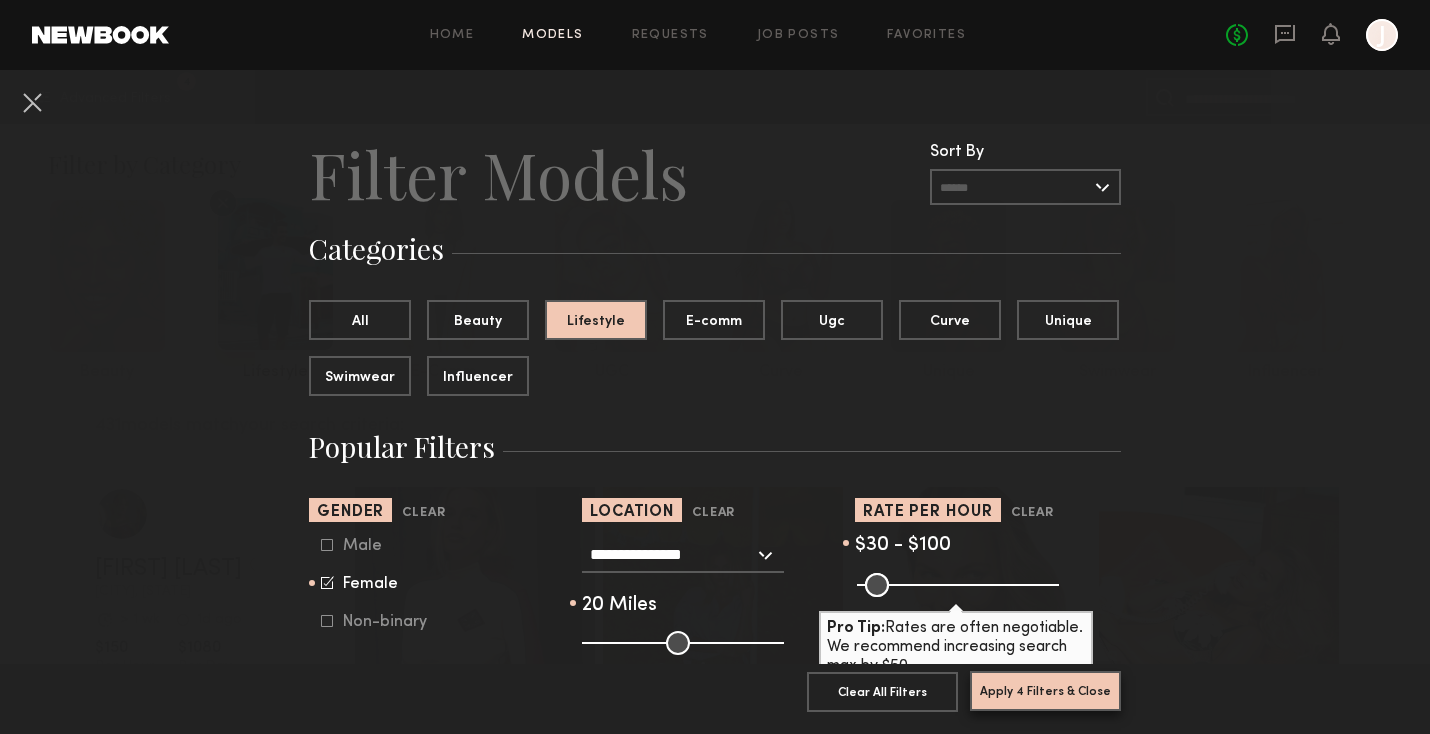 click on "Apply 4 Filters & Close" 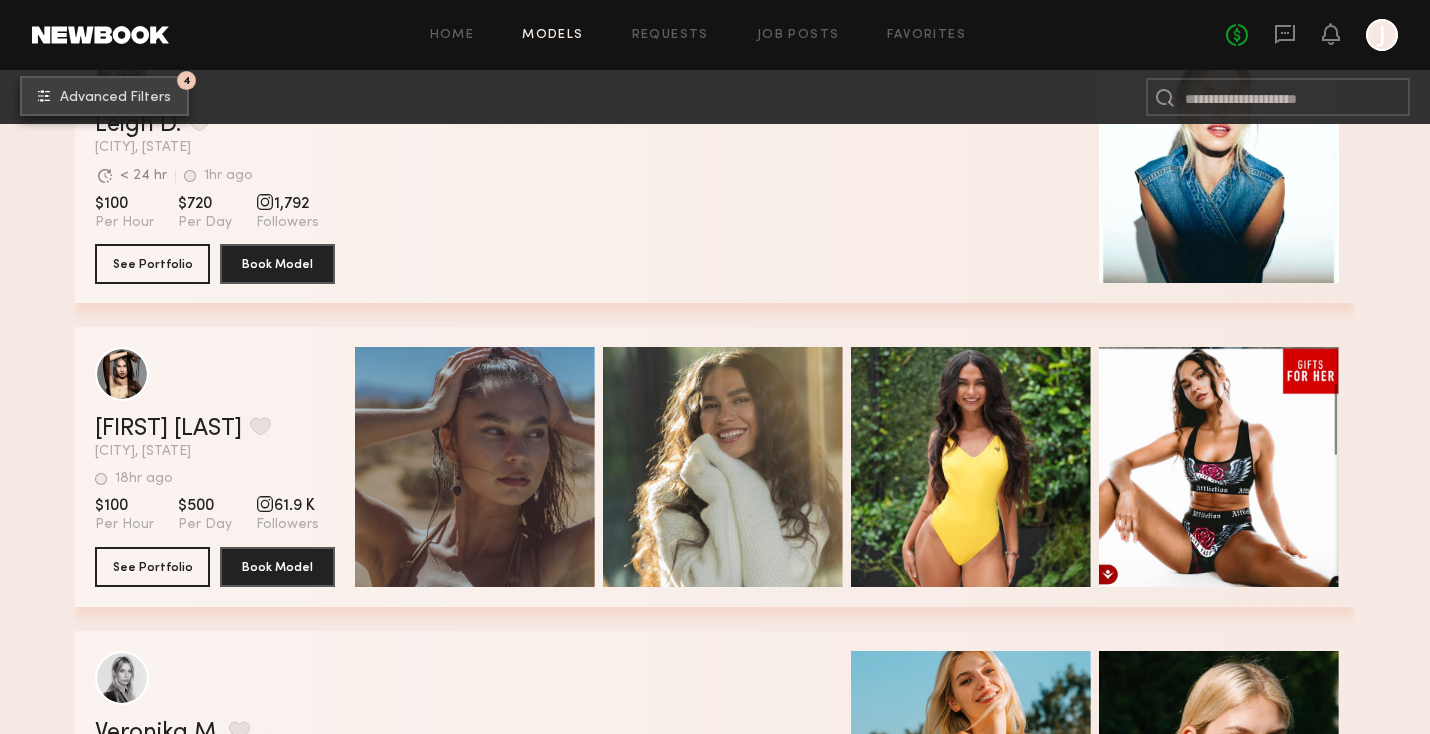 scroll, scrollTop: 5964, scrollLeft: 0, axis: vertical 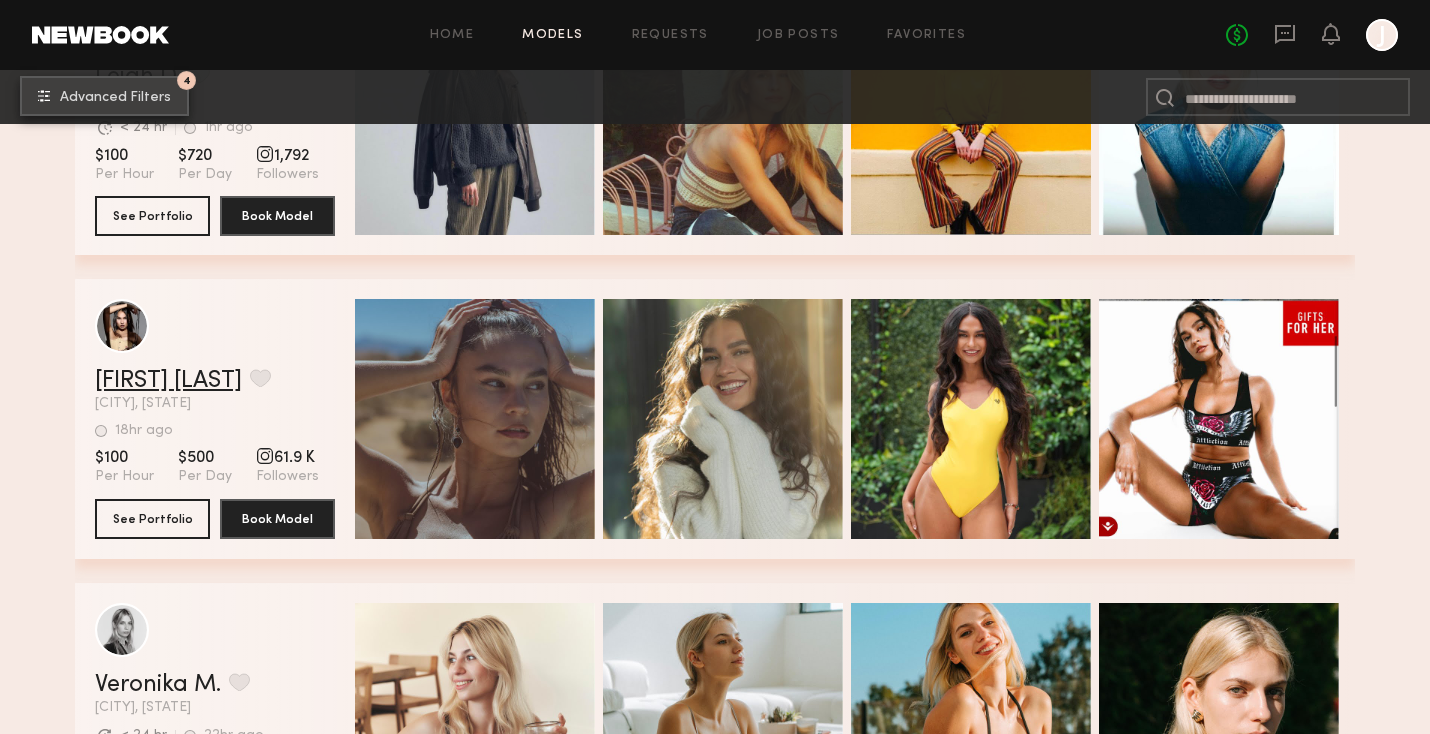 type 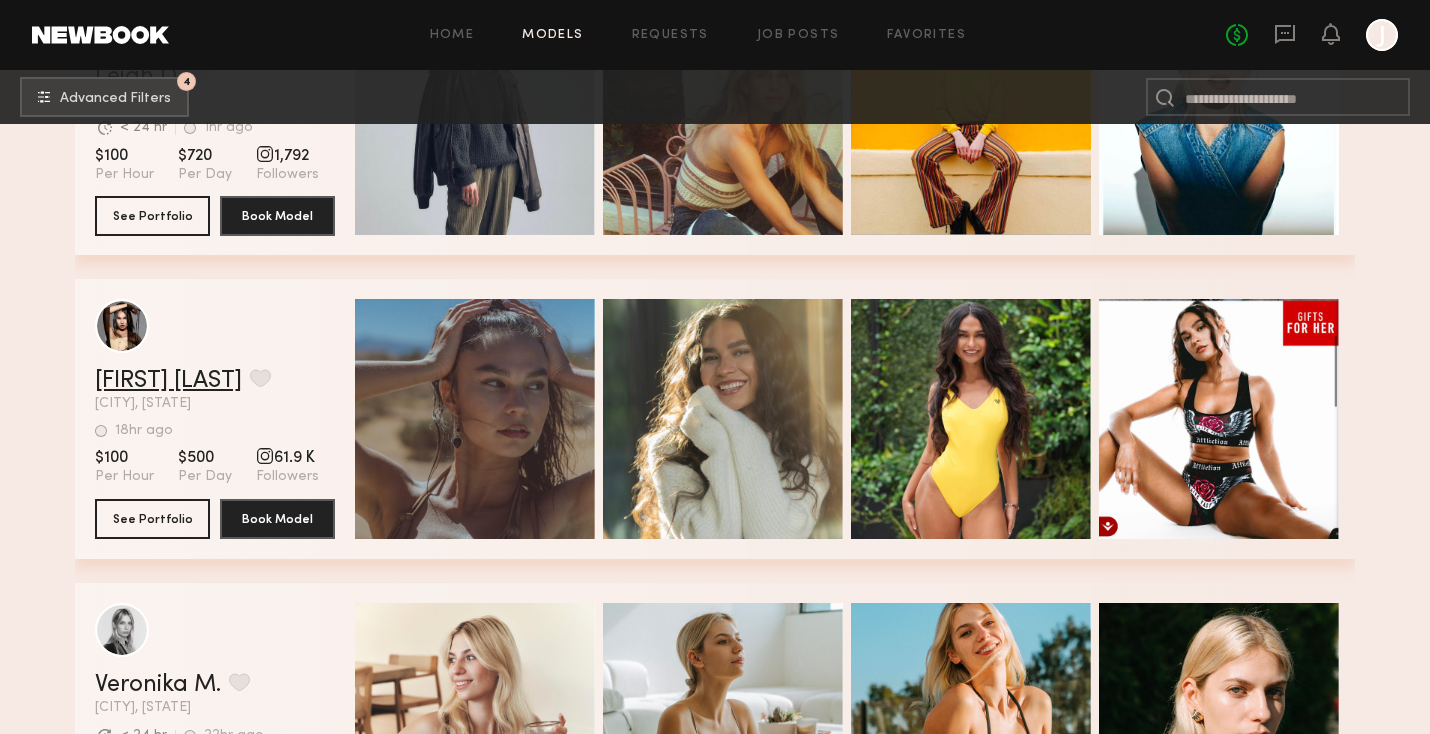 click on "[FIRST] P." 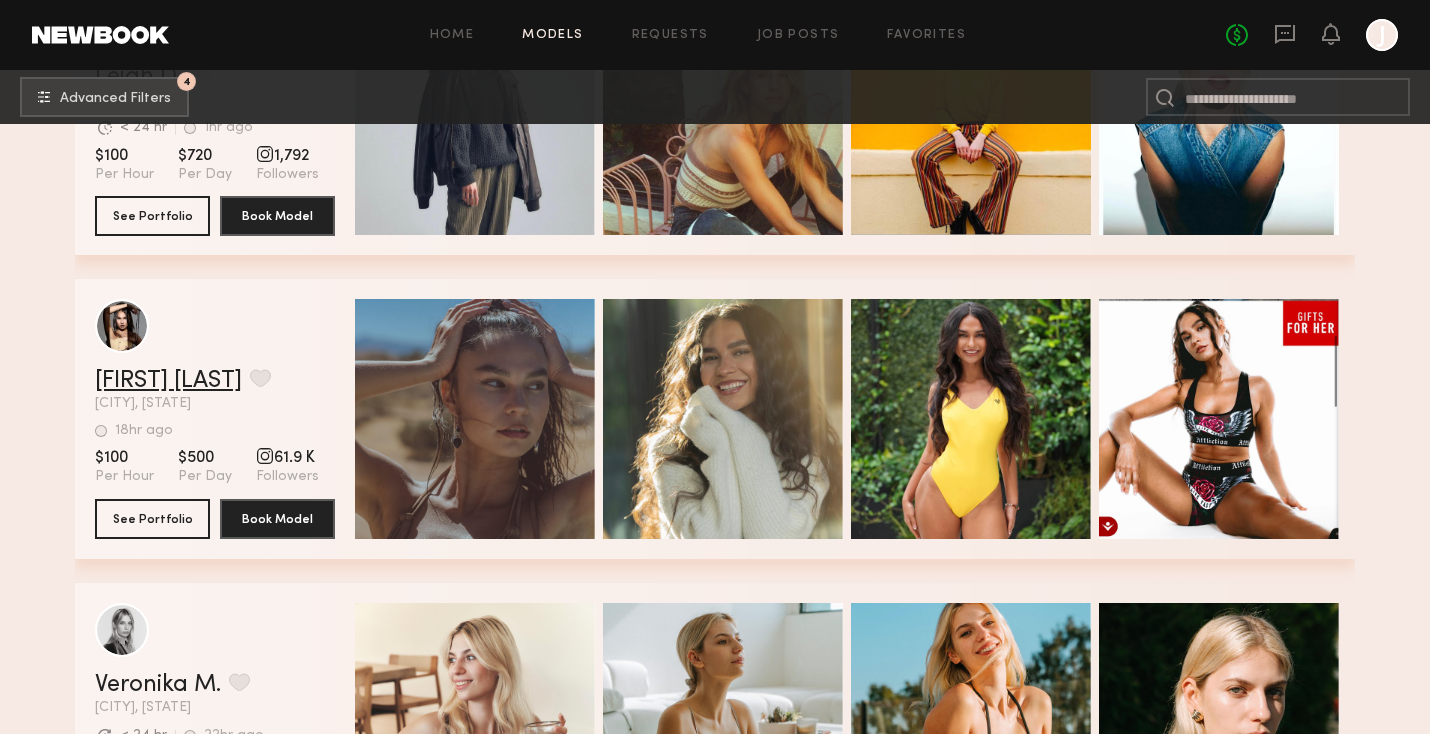 scroll, scrollTop: 5514, scrollLeft: 0, axis: vertical 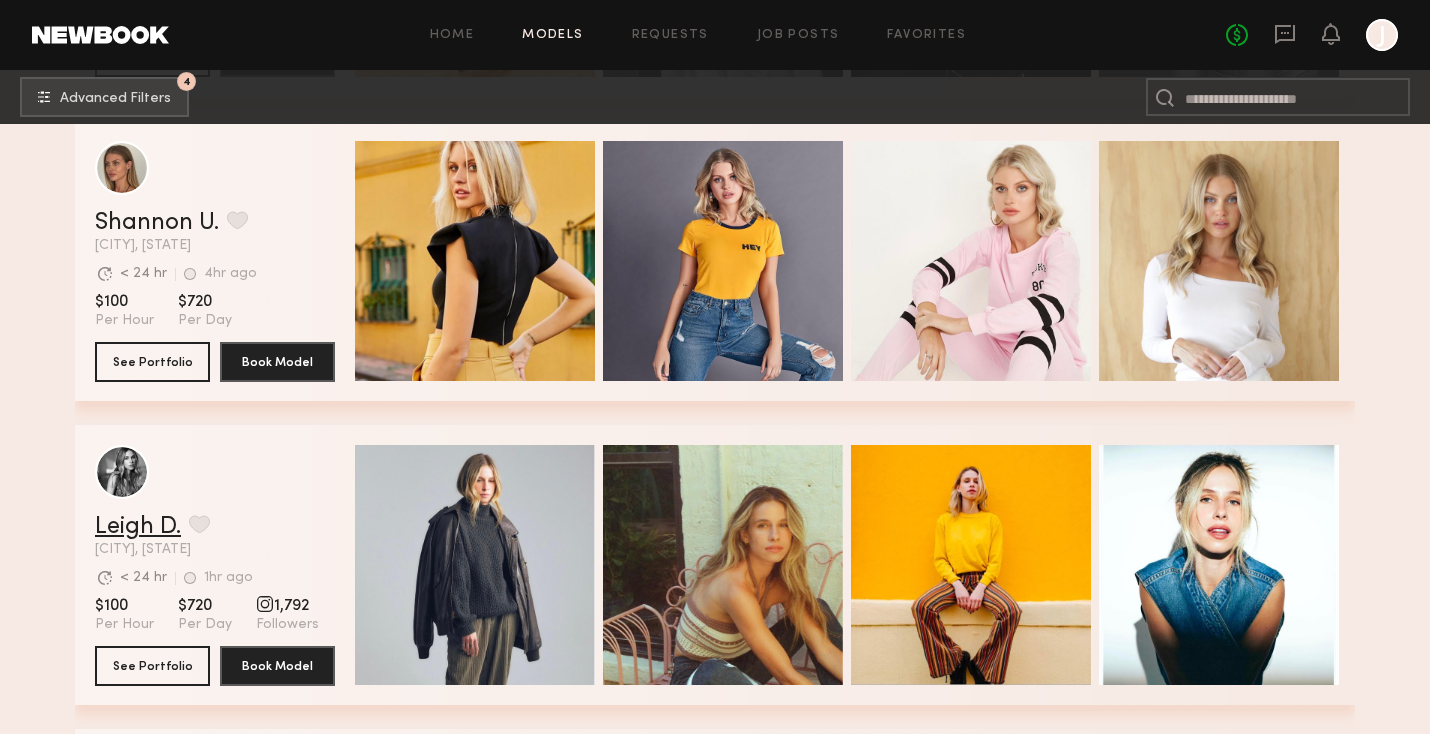 click on "Leigh D." 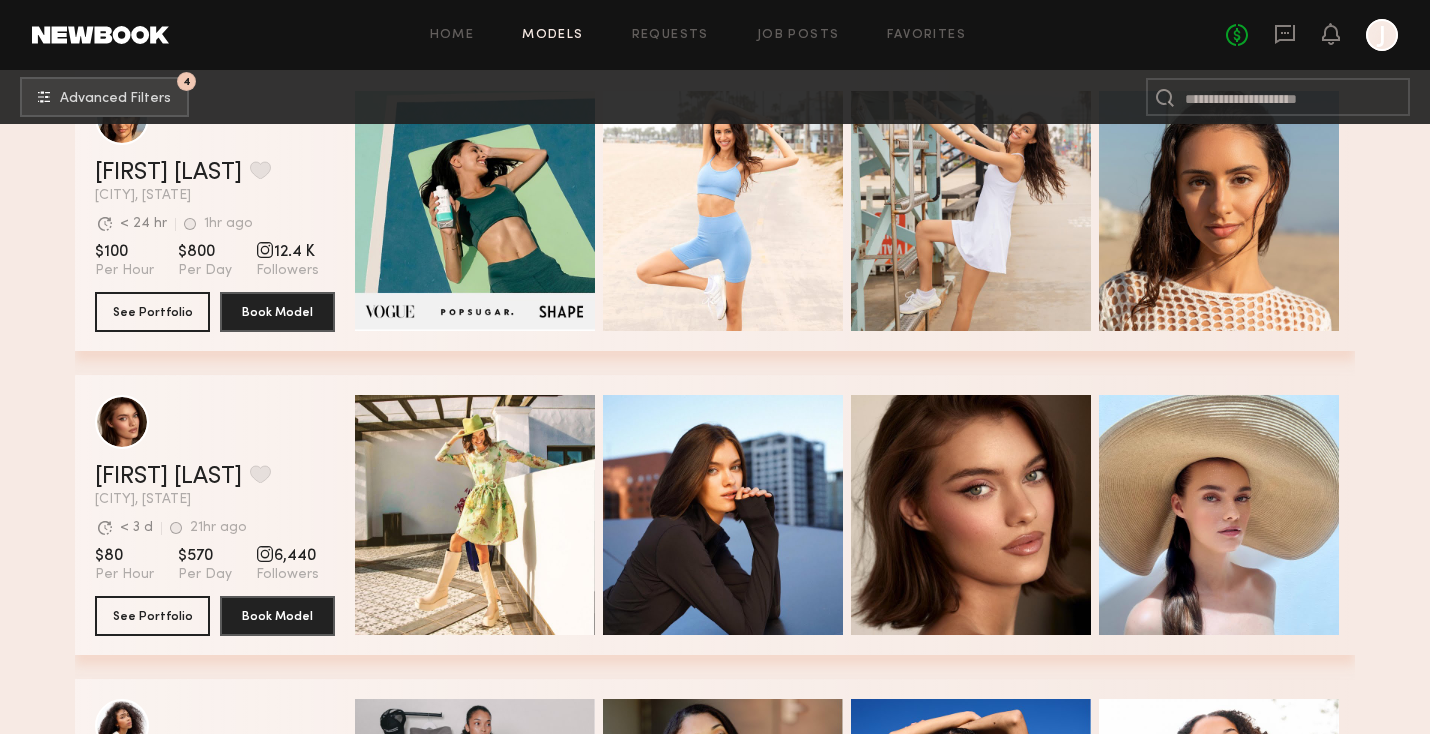 scroll, scrollTop: 3739, scrollLeft: 0, axis: vertical 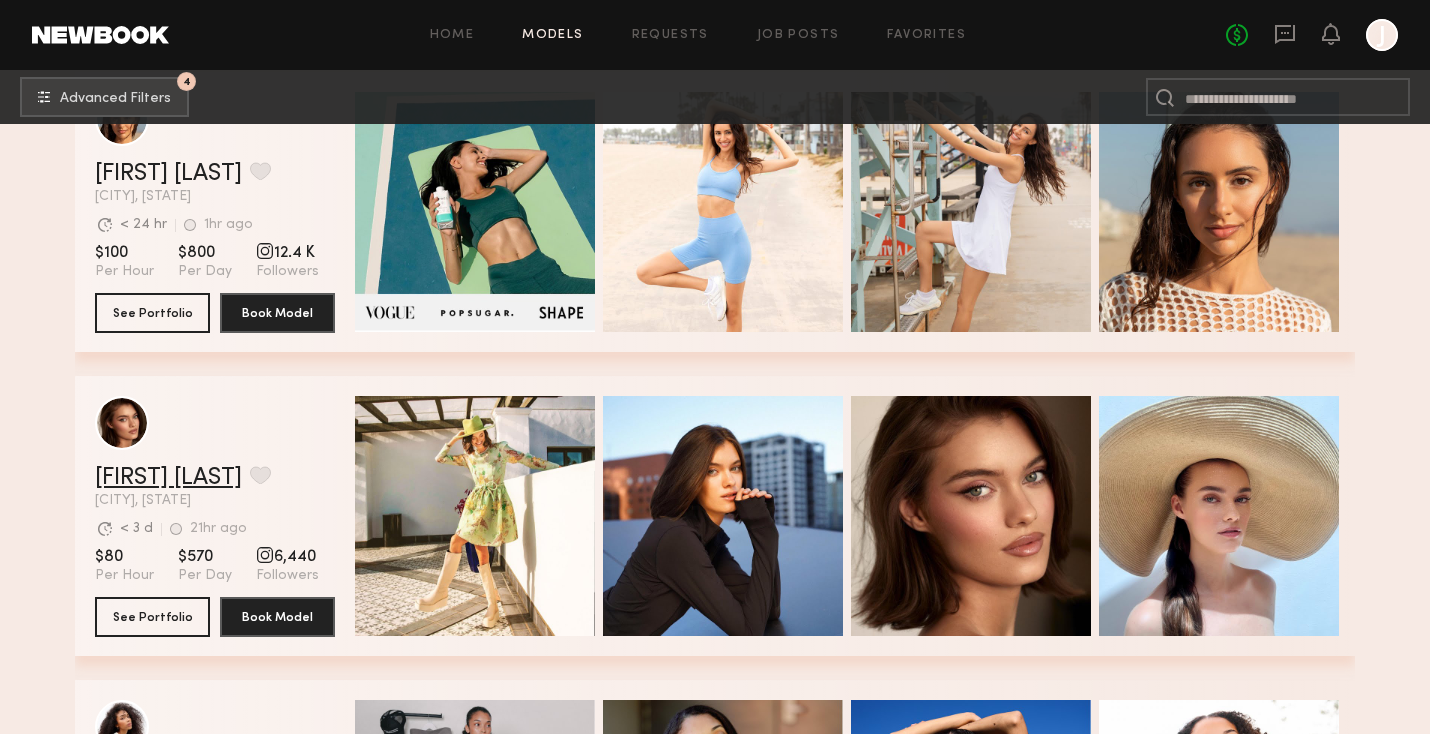 click on "Oleksandra K." 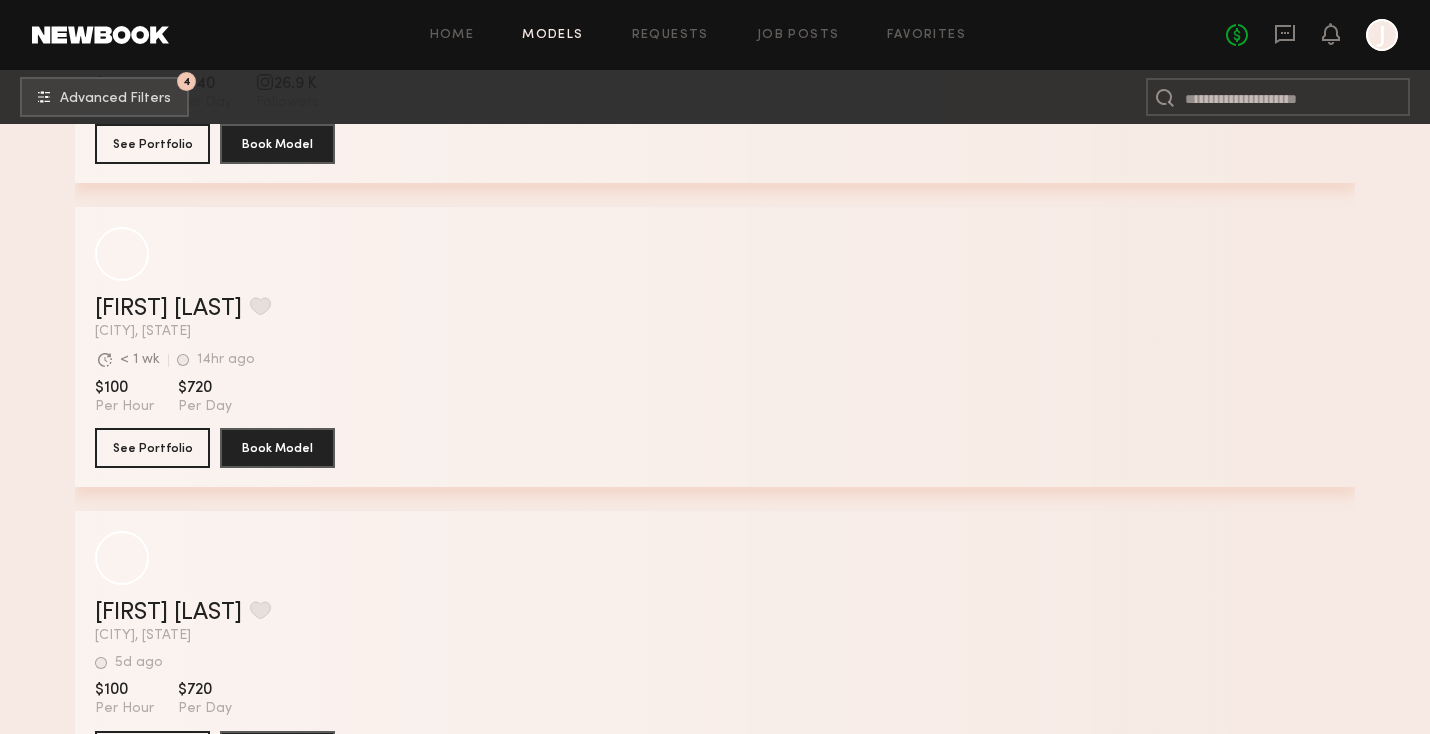 scroll, scrollTop: 13021, scrollLeft: 0, axis: vertical 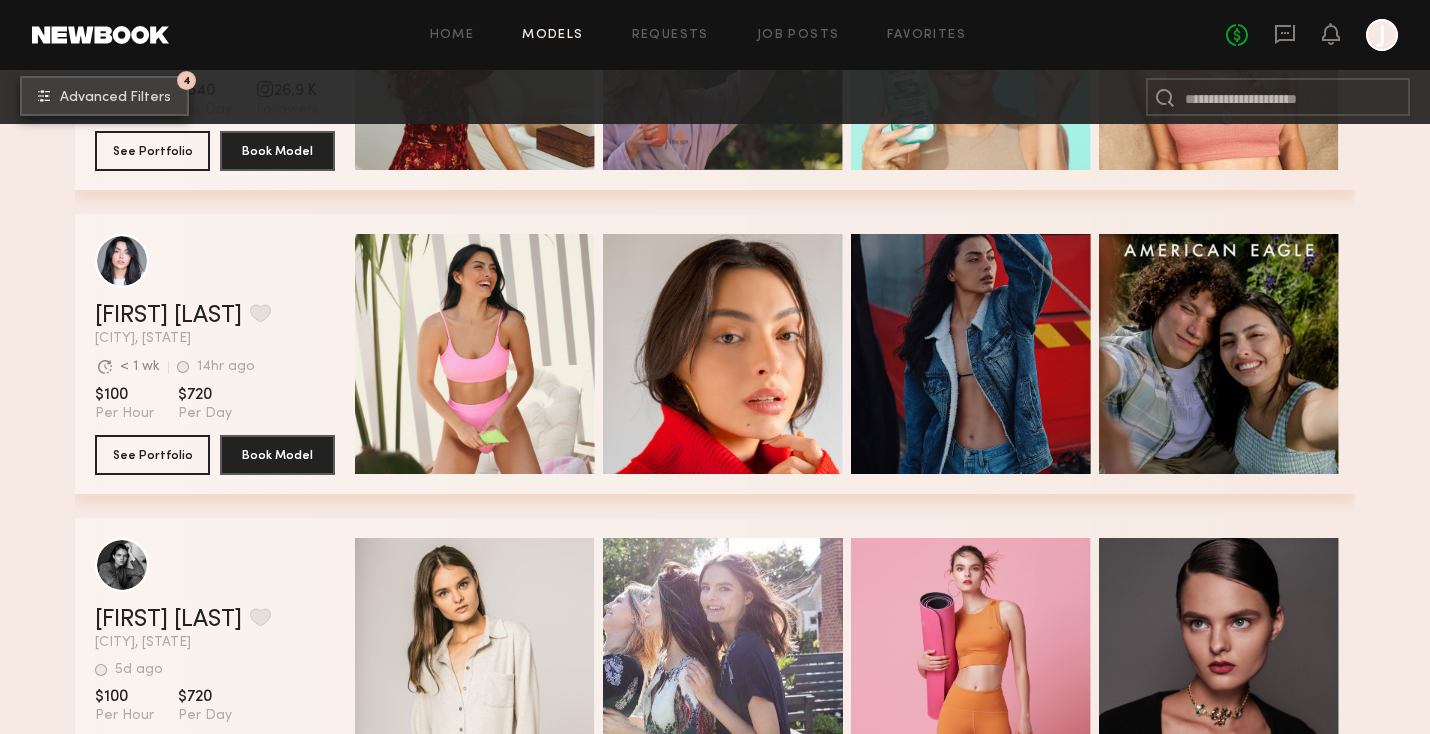 click on "4 Advanced Filters" 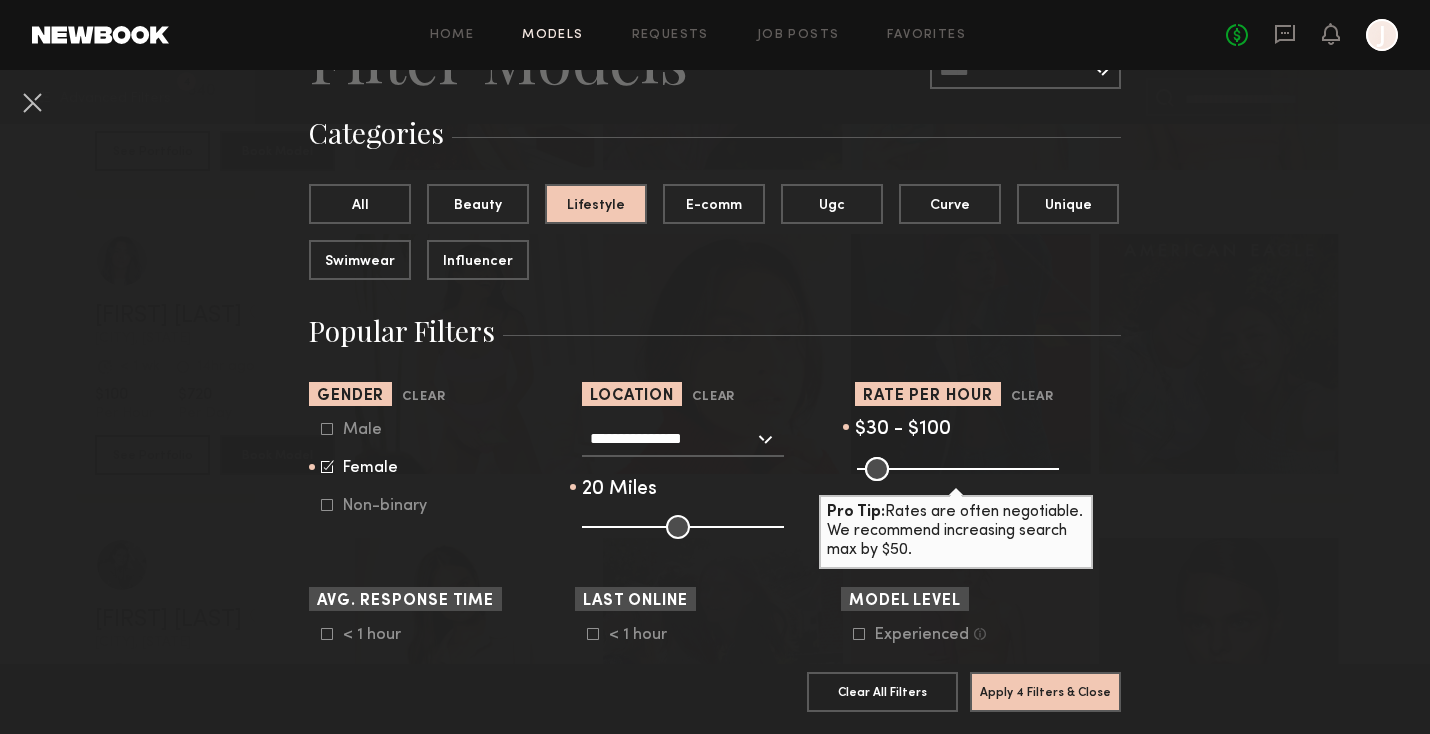 scroll, scrollTop: 135, scrollLeft: 0, axis: vertical 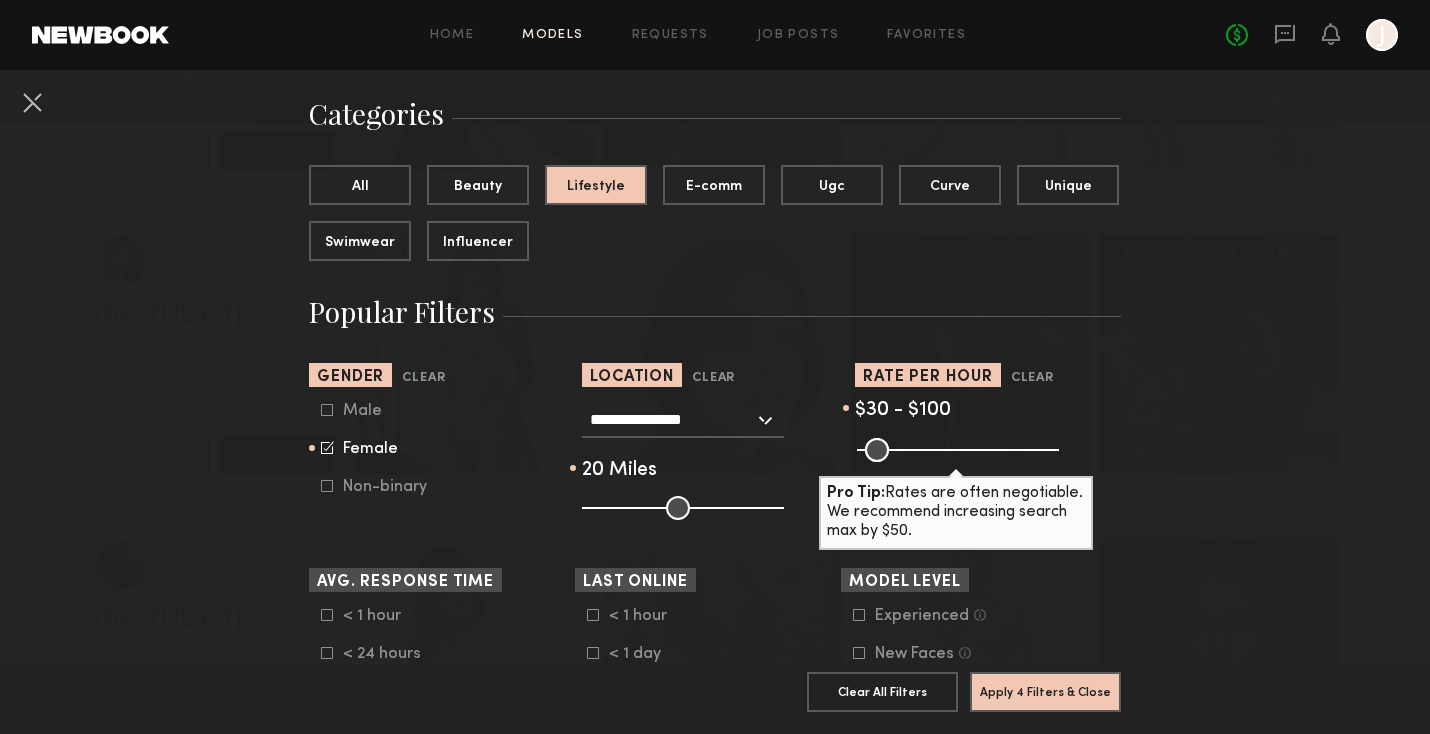 drag, startPoint x: 866, startPoint y: 447, endPoint x: 832, endPoint y: 447, distance: 34 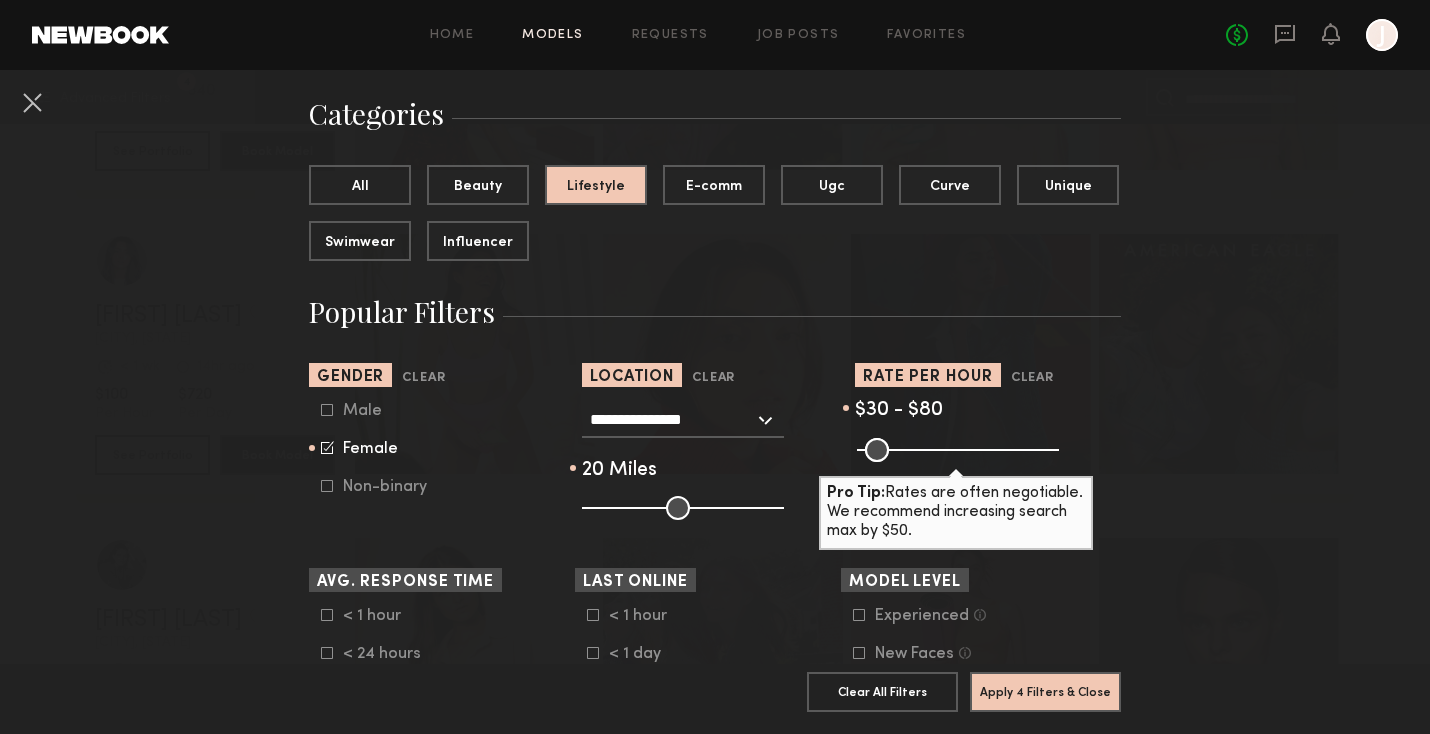 type on "**" 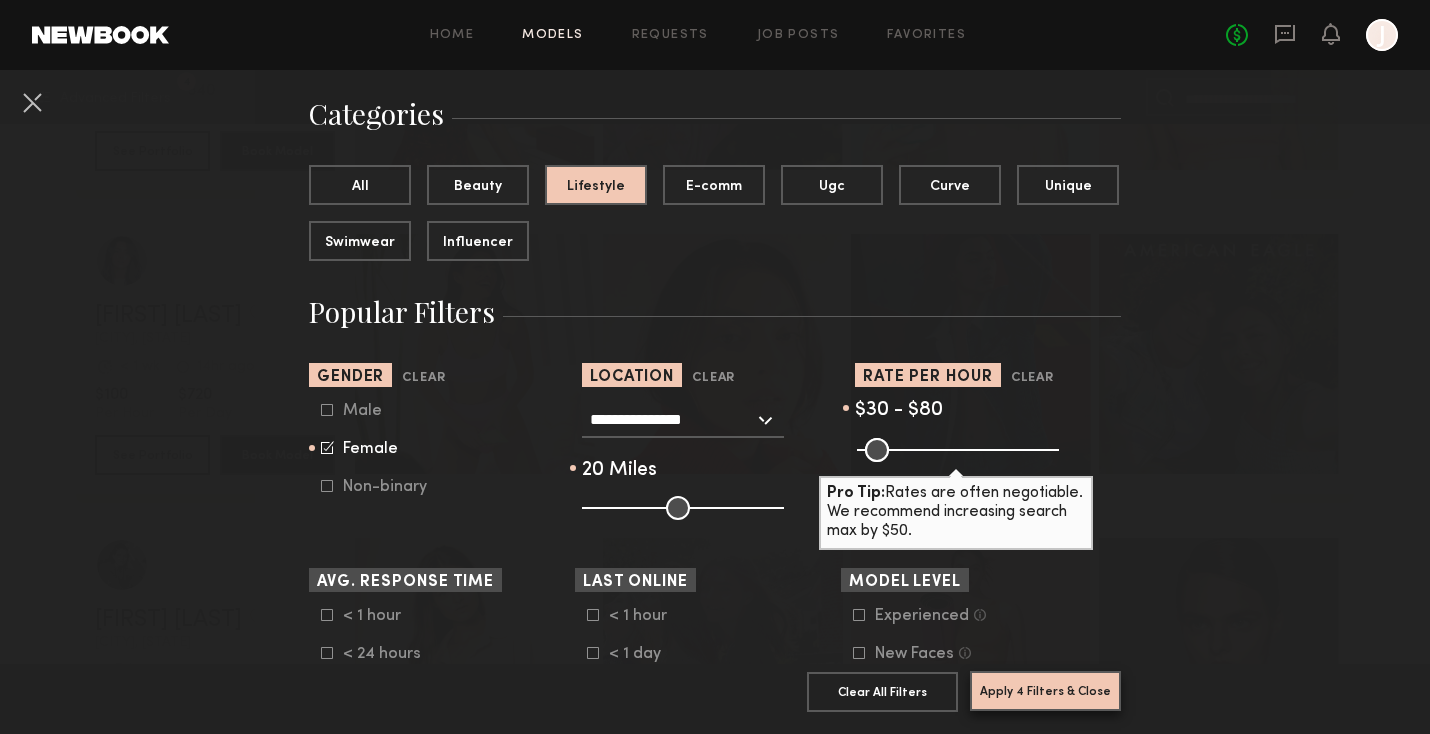 click on "Apply 4 Filters & Close" 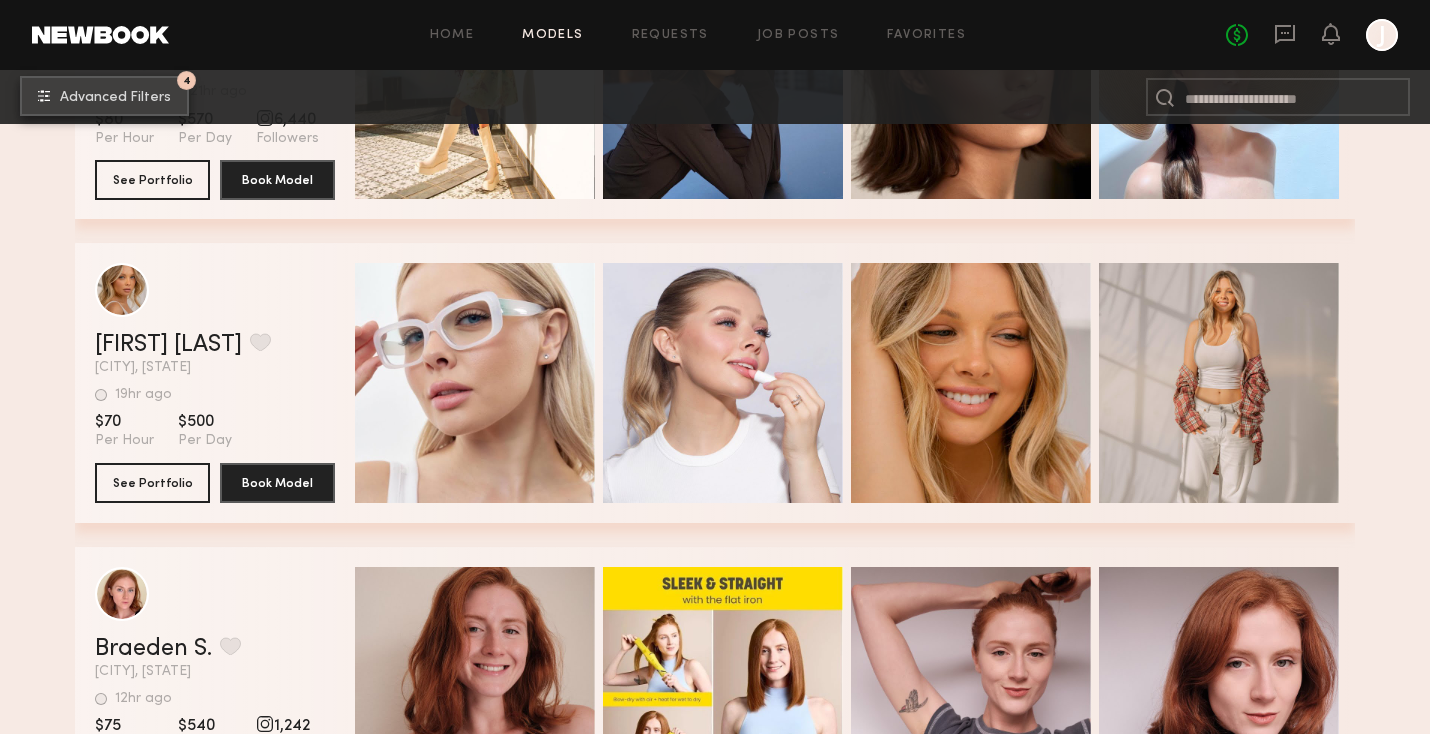 scroll, scrollTop: 1443, scrollLeft: 0, axis: vertical 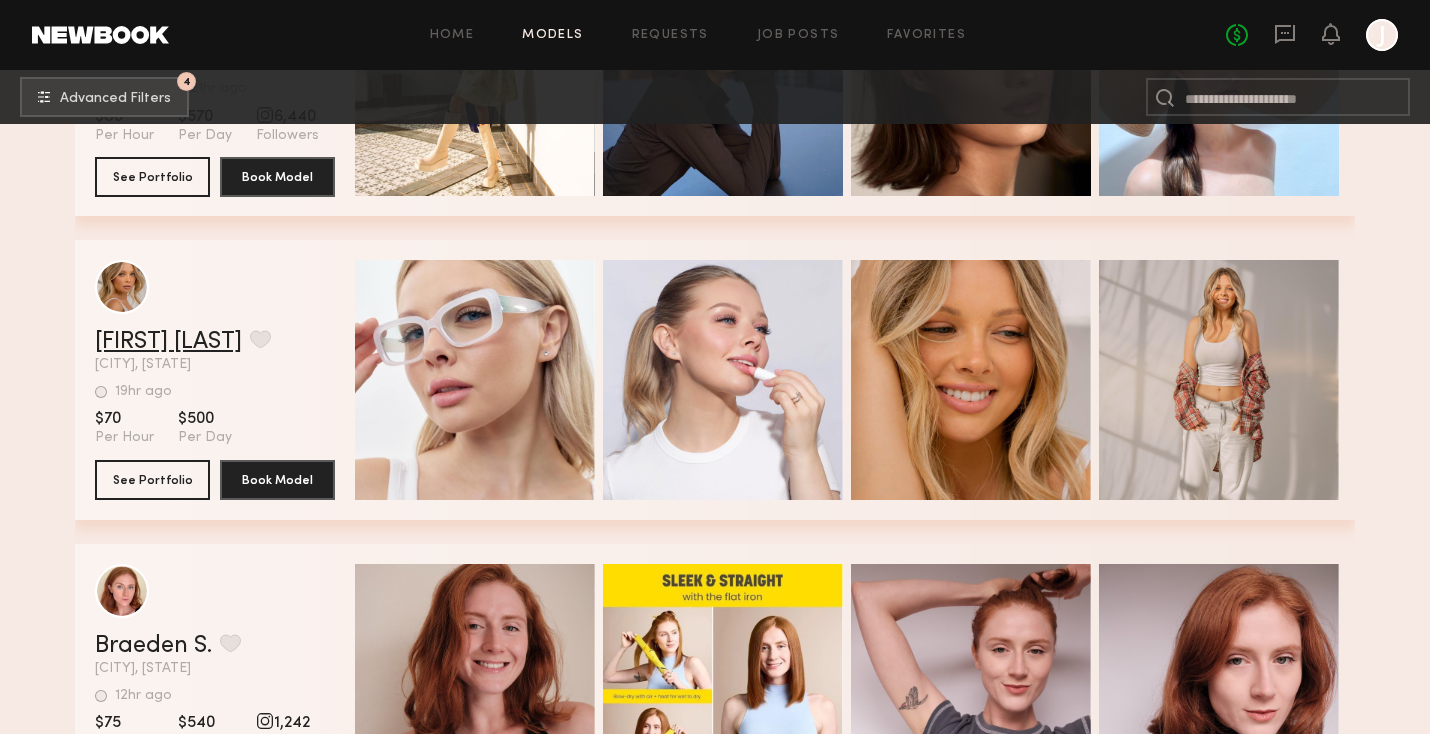 click on "Veronika V." 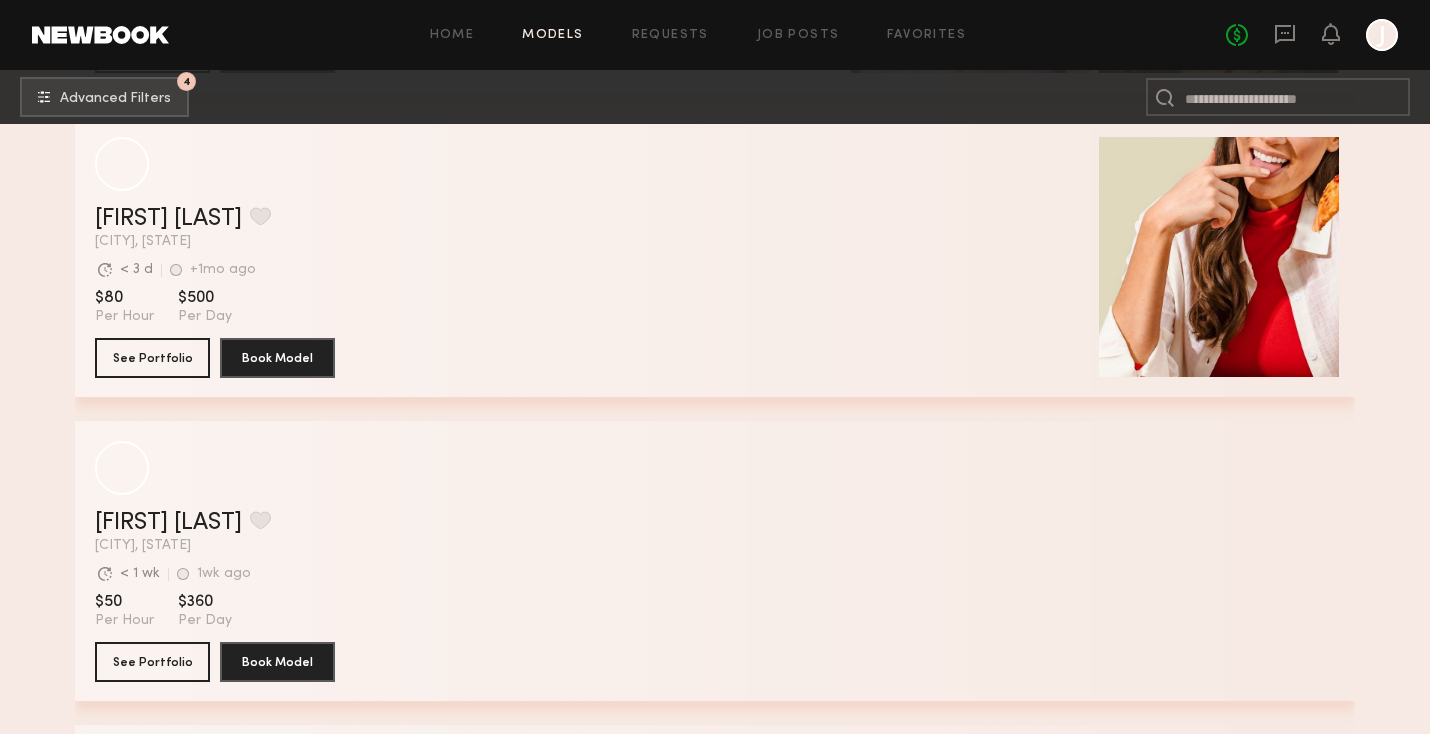 scroll, scrollTop: 4926, scrollLeft: 0, axis: vertical 